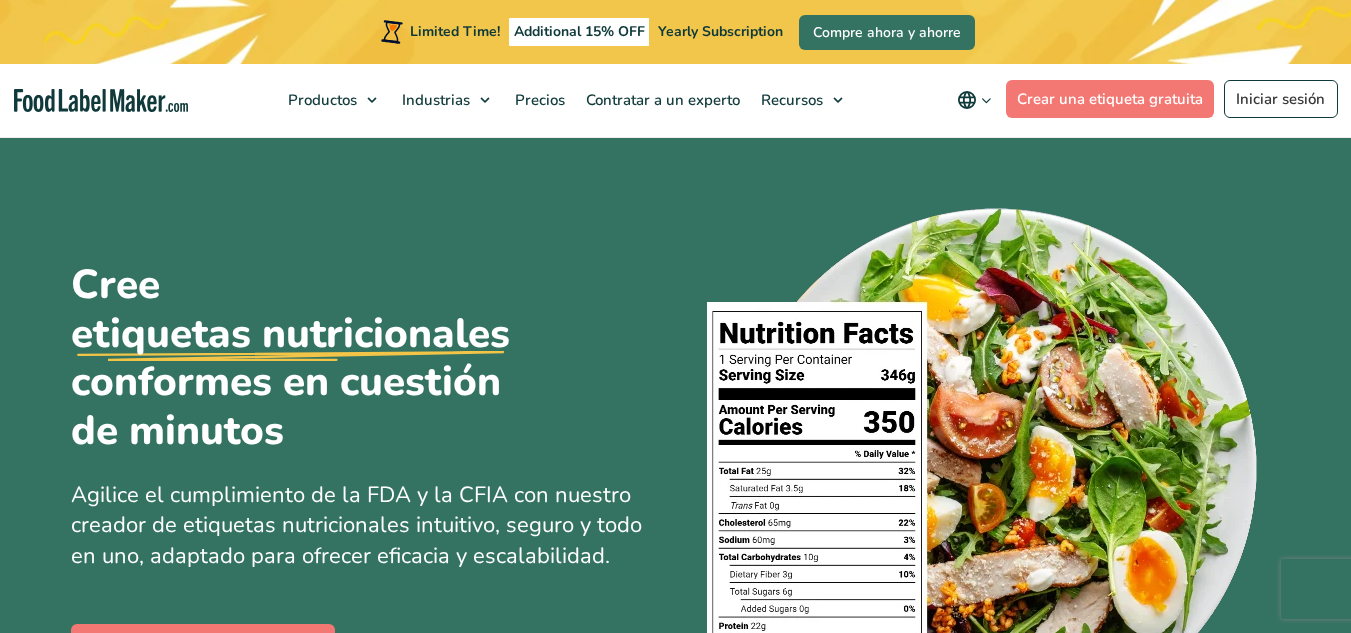 scroll, scrollTop: 752, scrollLeft: 0, axis: vertical 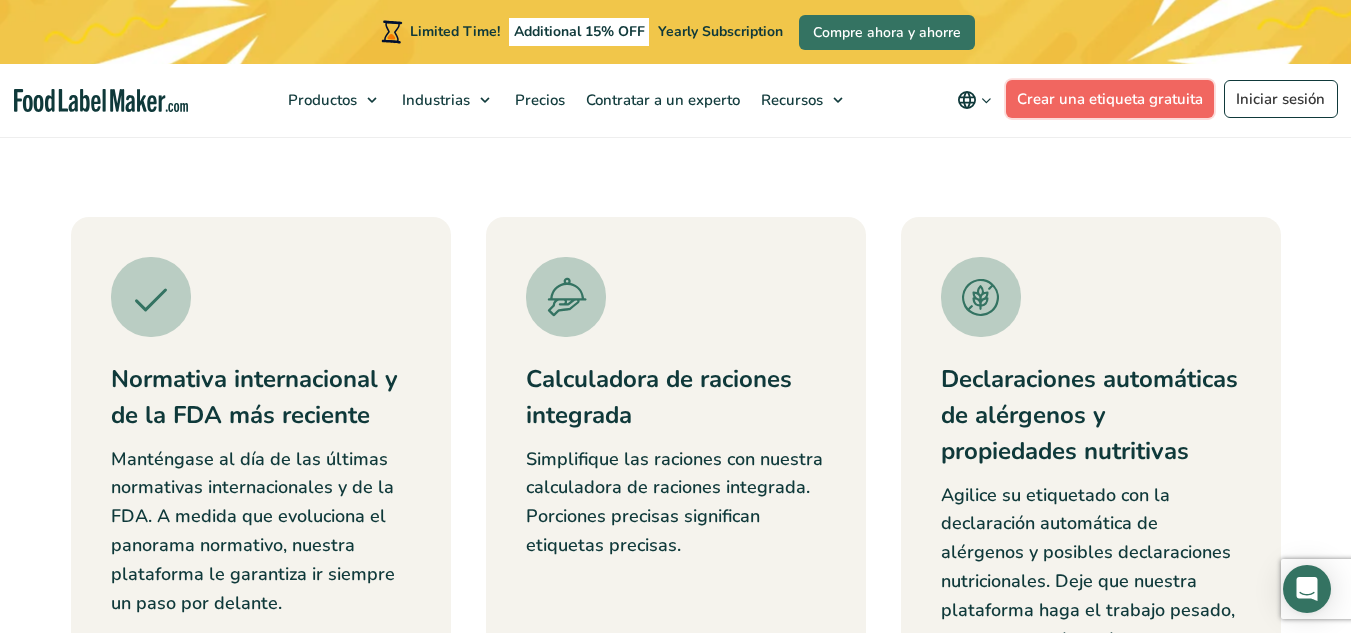 click on "Crear una etiqueta gratuita" at bounding box center [1110, 99] 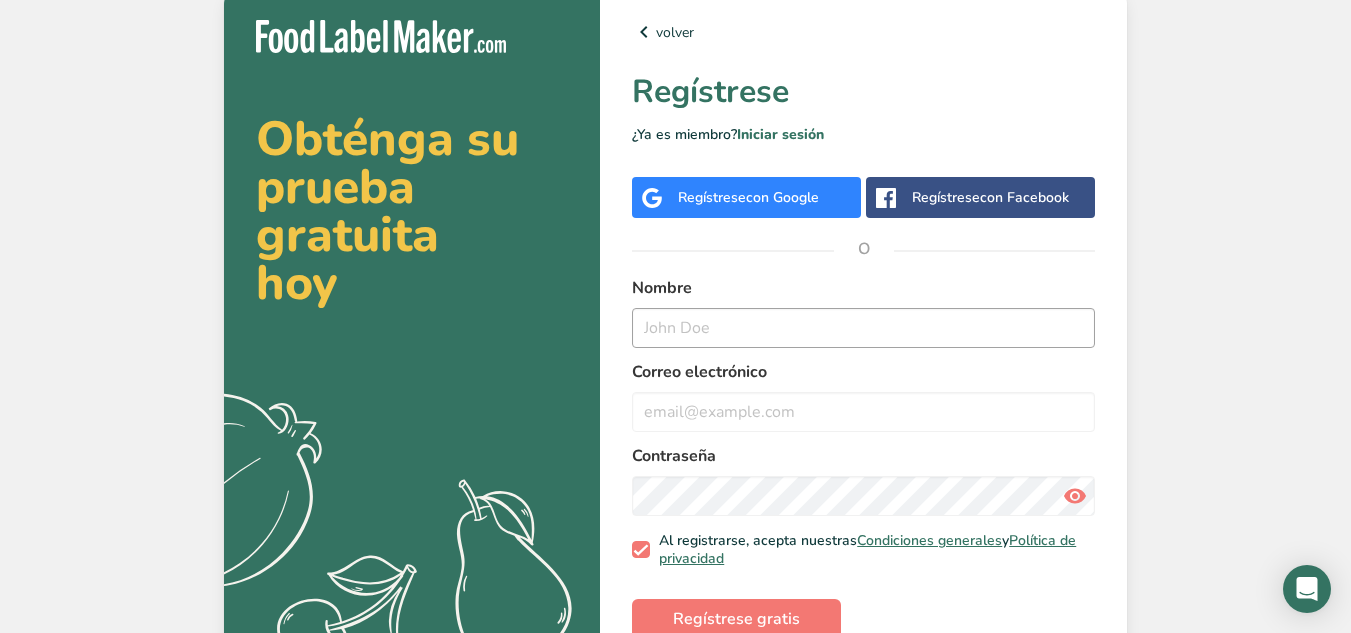 scroll, scrollTop: 0, scrollLeft: 0, axis: both 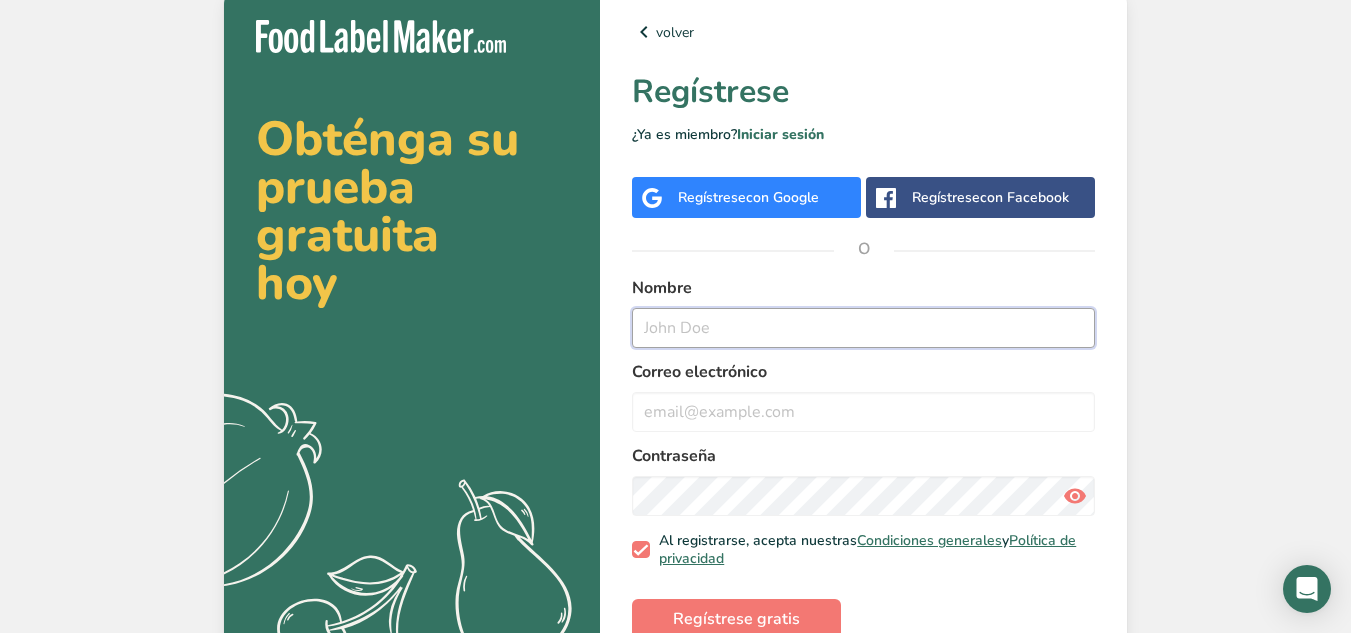 click at bounding box center (863, 328) 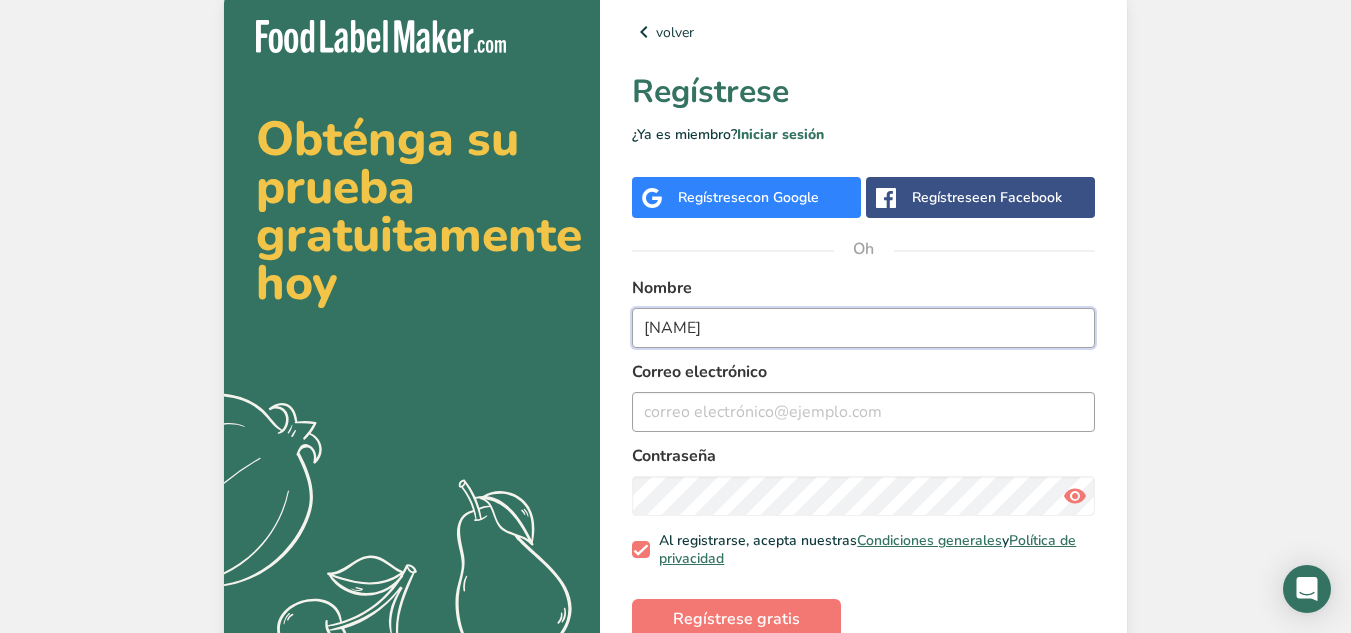 type on "[NAME]" 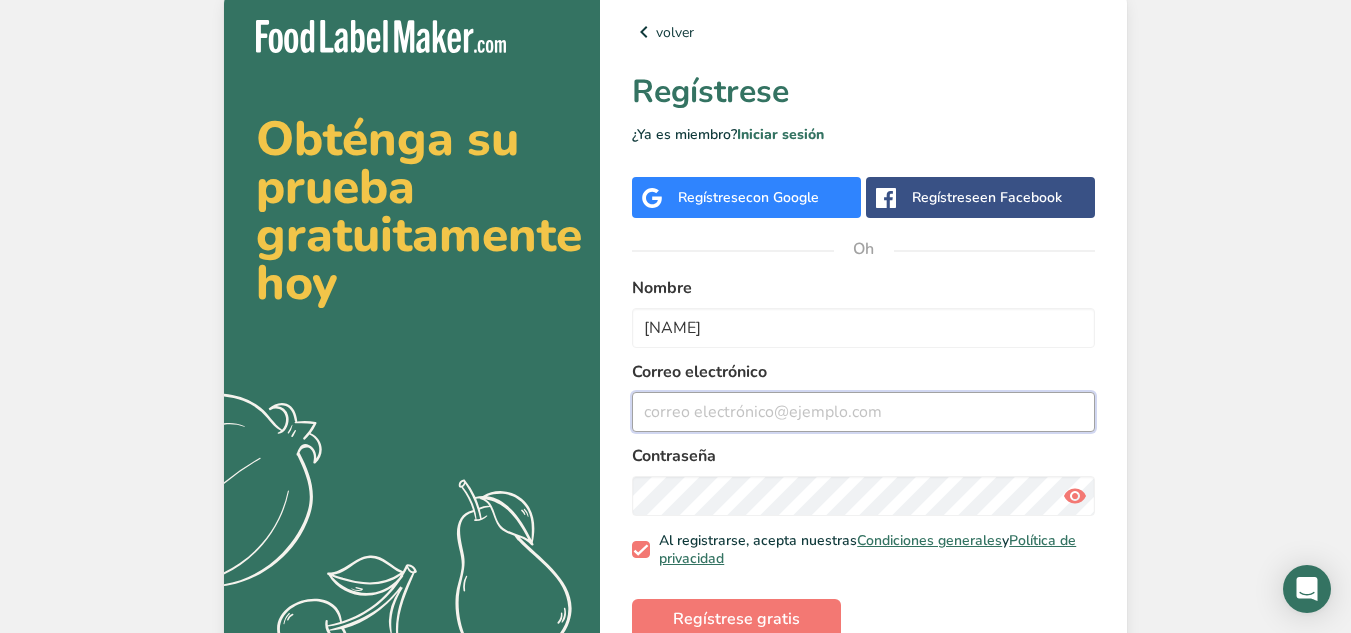 click at bounding box center (863, 412) 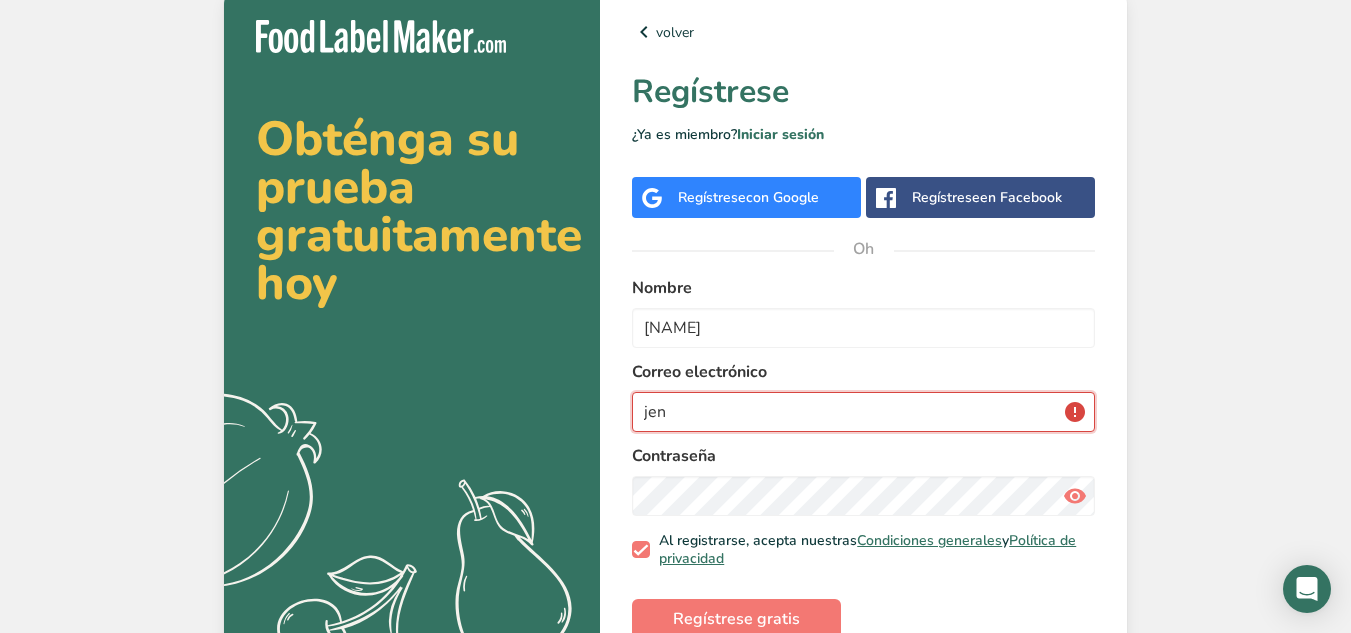 click on "jen" at bounding box center (863, 412) 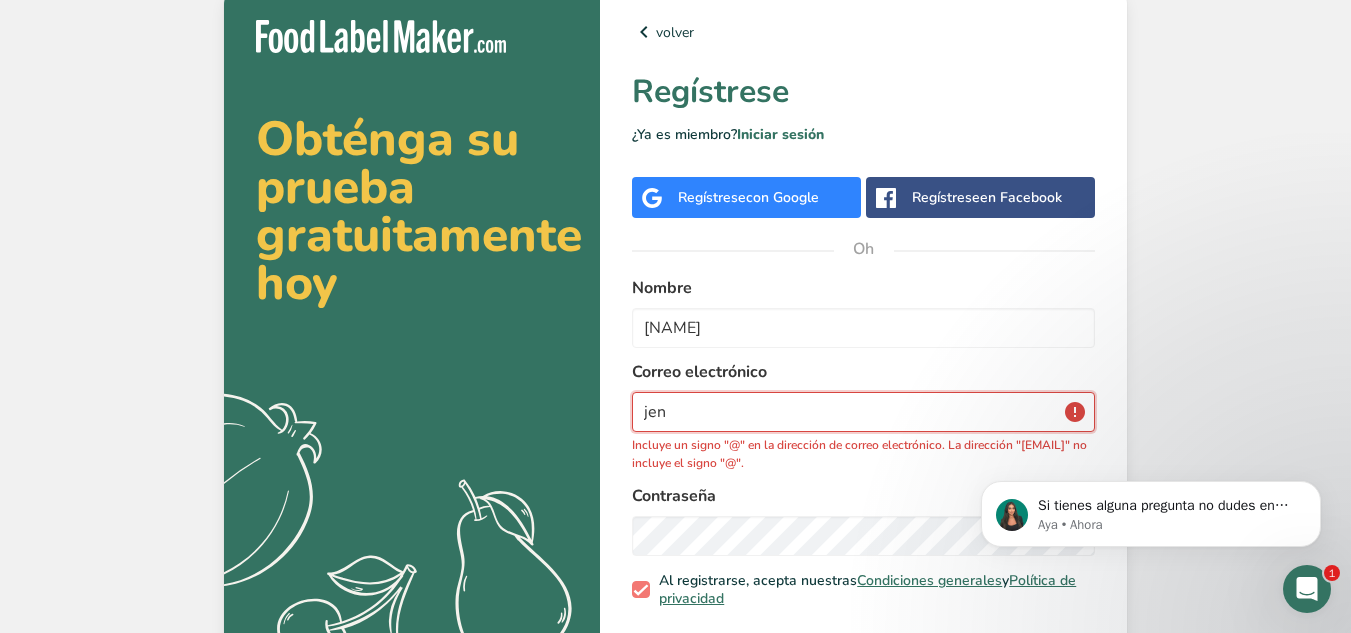 scroll, scrollTop: 0, scrollLeft: 0, axis: both 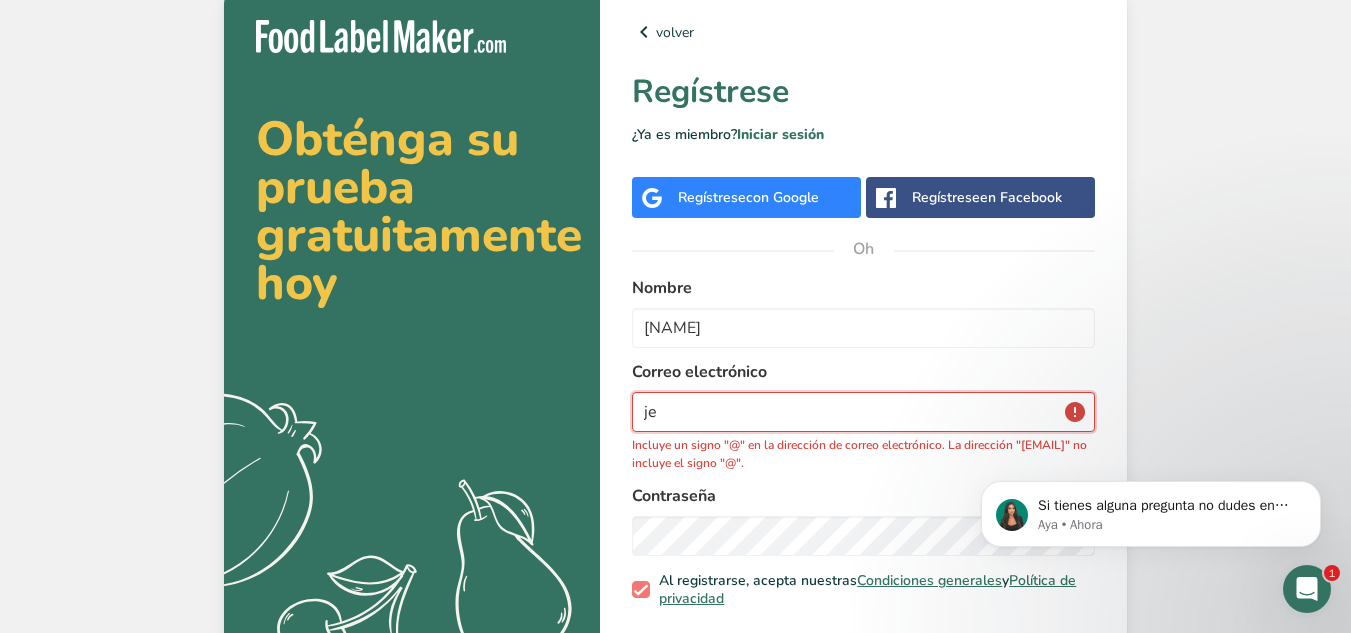 type on "j" 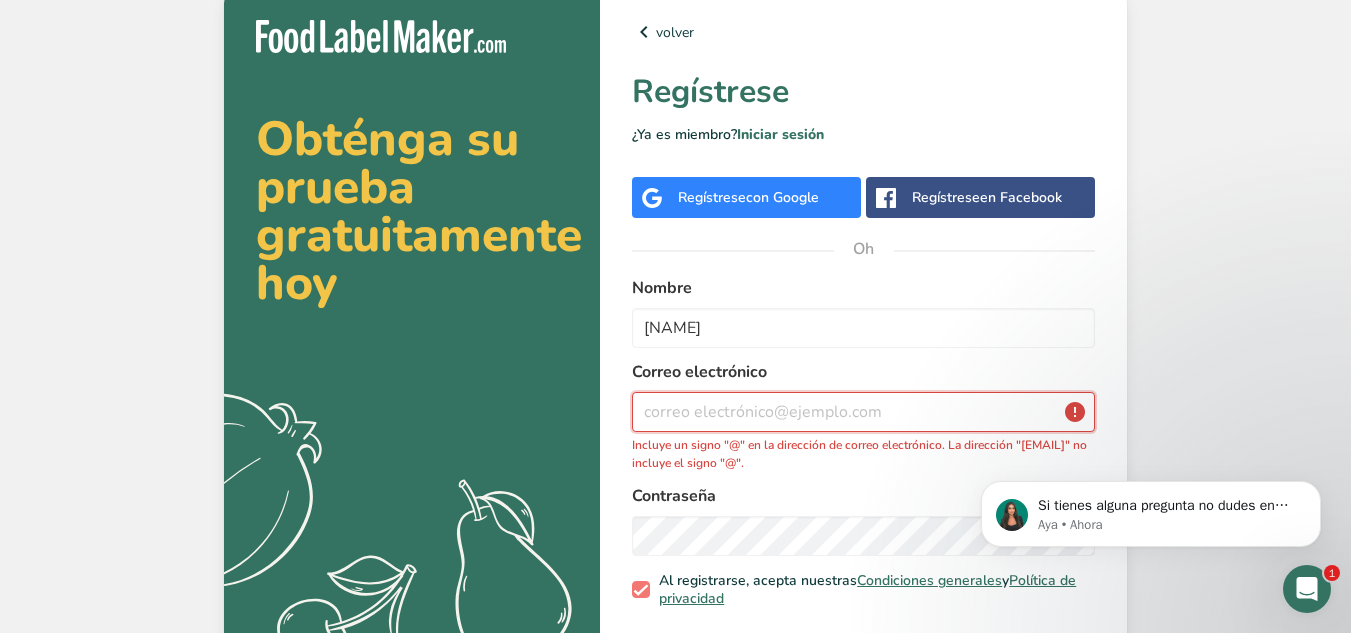 type 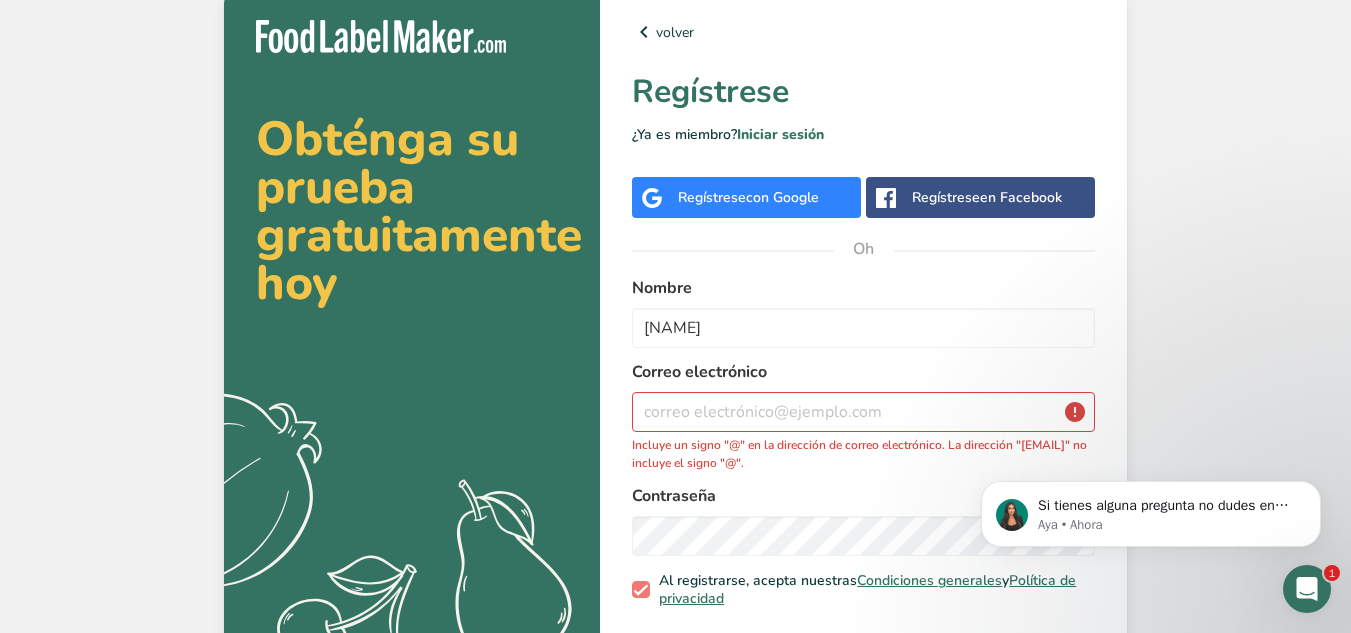 click on "Regístrese" at bounding box center [712, 197] 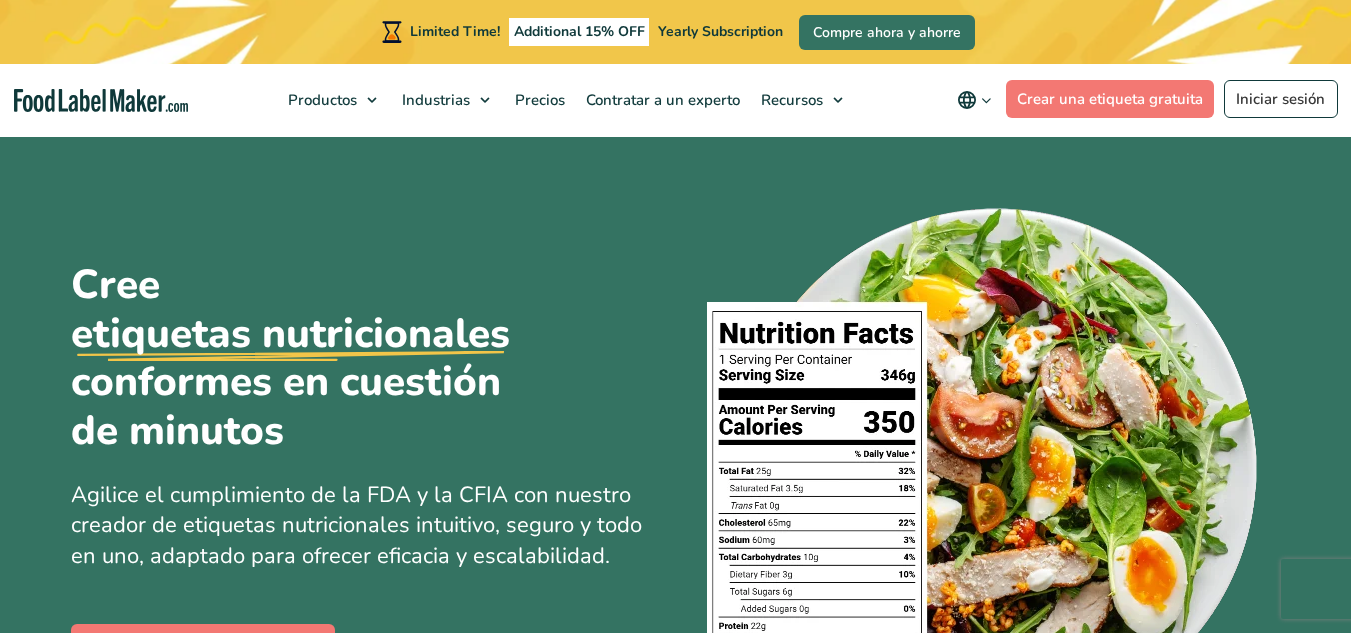 scroll, scrollTop: 0, scrollLeft: 0, axis: both 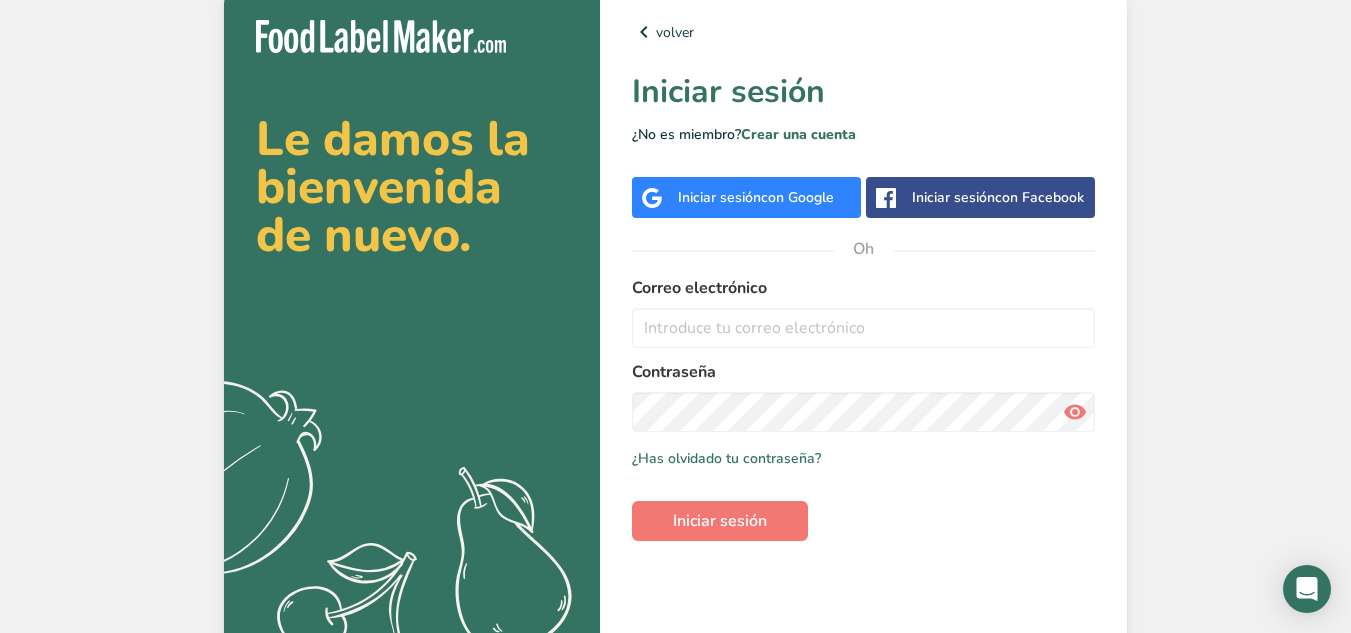 click on "Iniciar sesión  con Google" at bounding box center [746, 197] 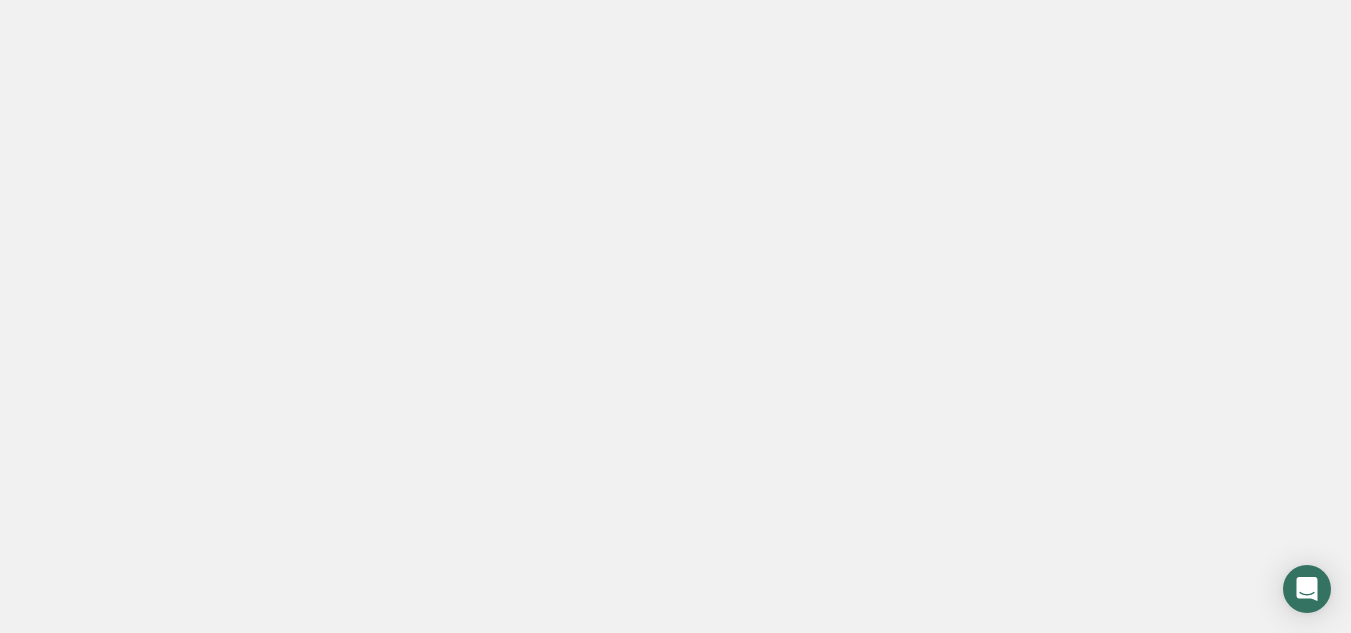 scroll, scrollTop: 0, scrollLeft: 0, axis: both 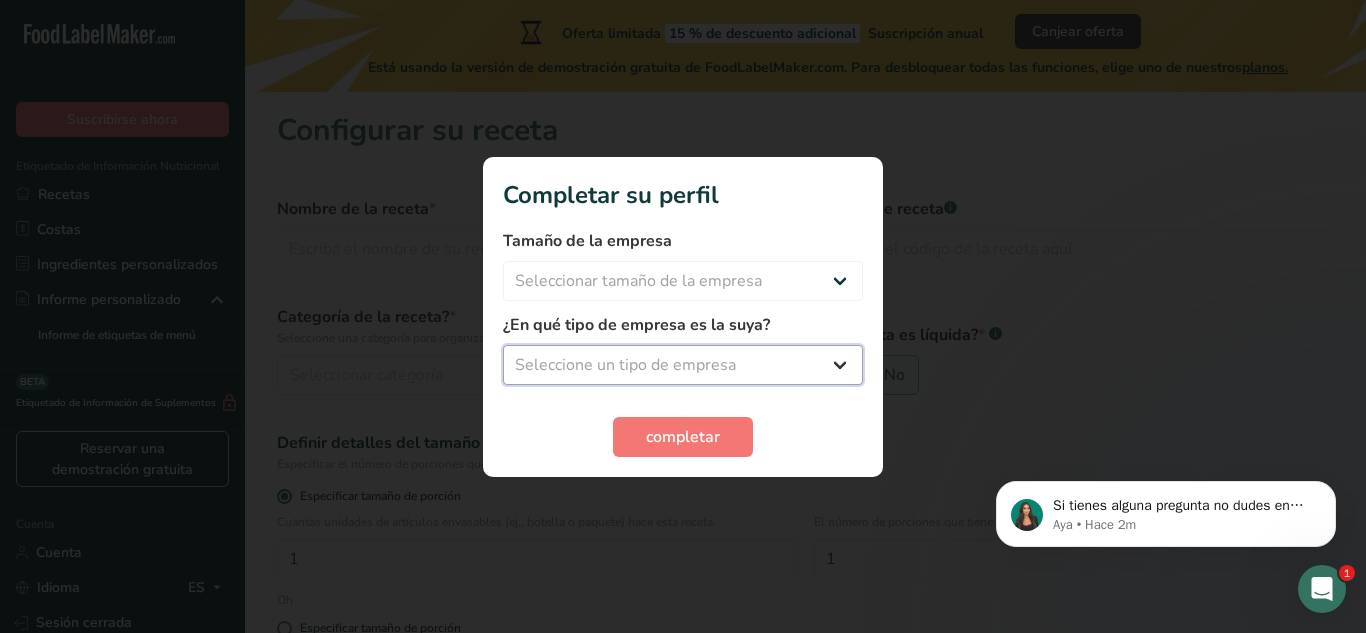 click on "Seleccione un tipo de empresa
Fabricante de alimentos envasados
Restaurante y cafetería
Panadería
Empresa de comidas preparadas y cáterin
Nutricionista
Bloguero gastronómico
Entrenador personal
Otro" at bounding box center [683, 365] 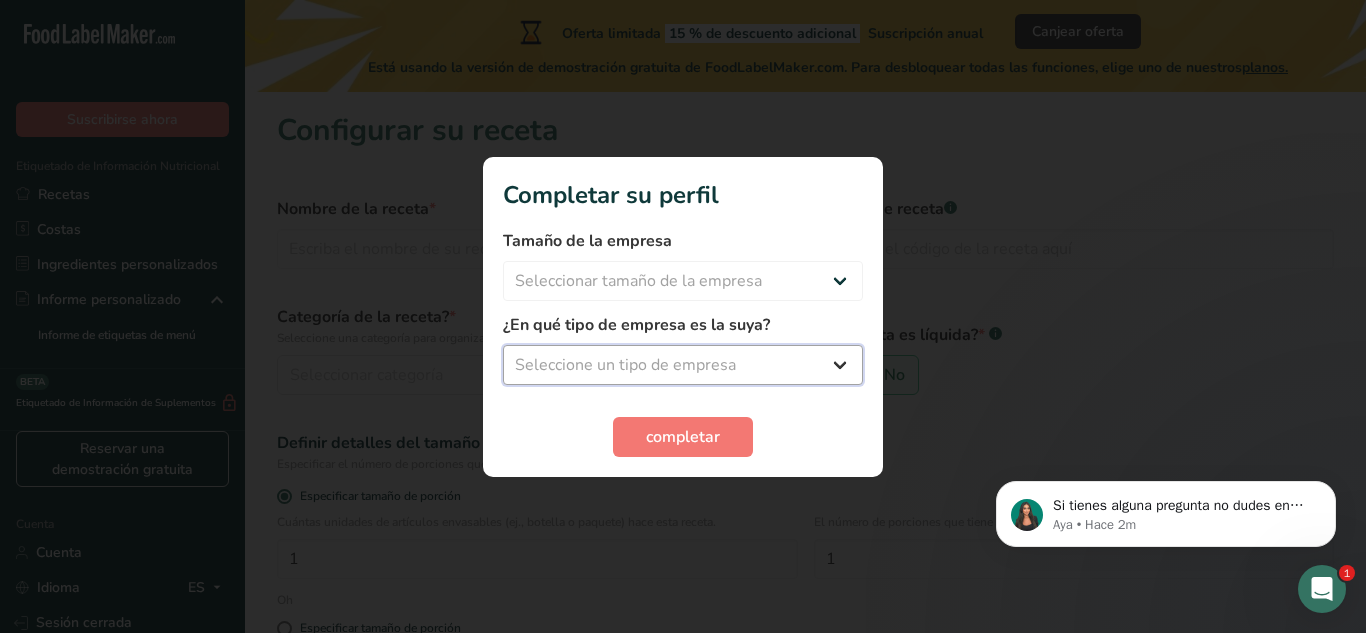 select on "8" 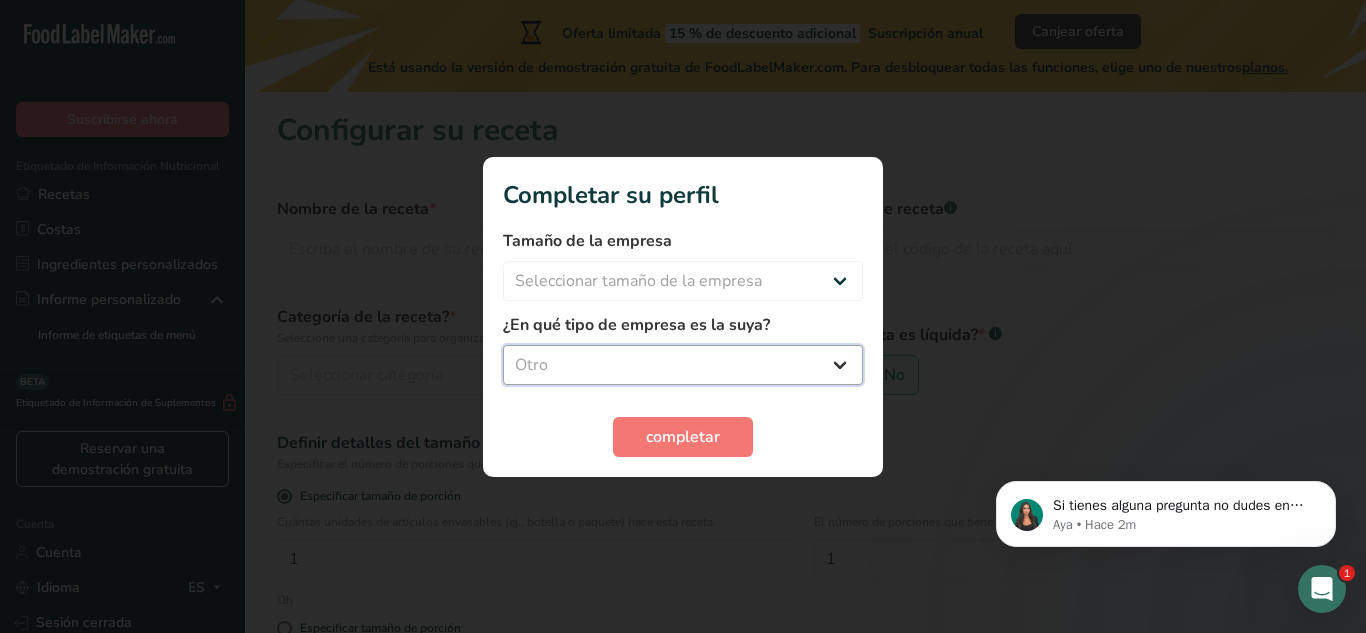 click on "Seleccione un tipo de empresa
Fabricante de alimentos envasados
Restaurante y cafetería
Panadería
Empresa de comidas preparadas y cáterin
Nutricionista
Bloguero gastronómico
Entrenador personal
Otro" at bounding box center (683, 365) 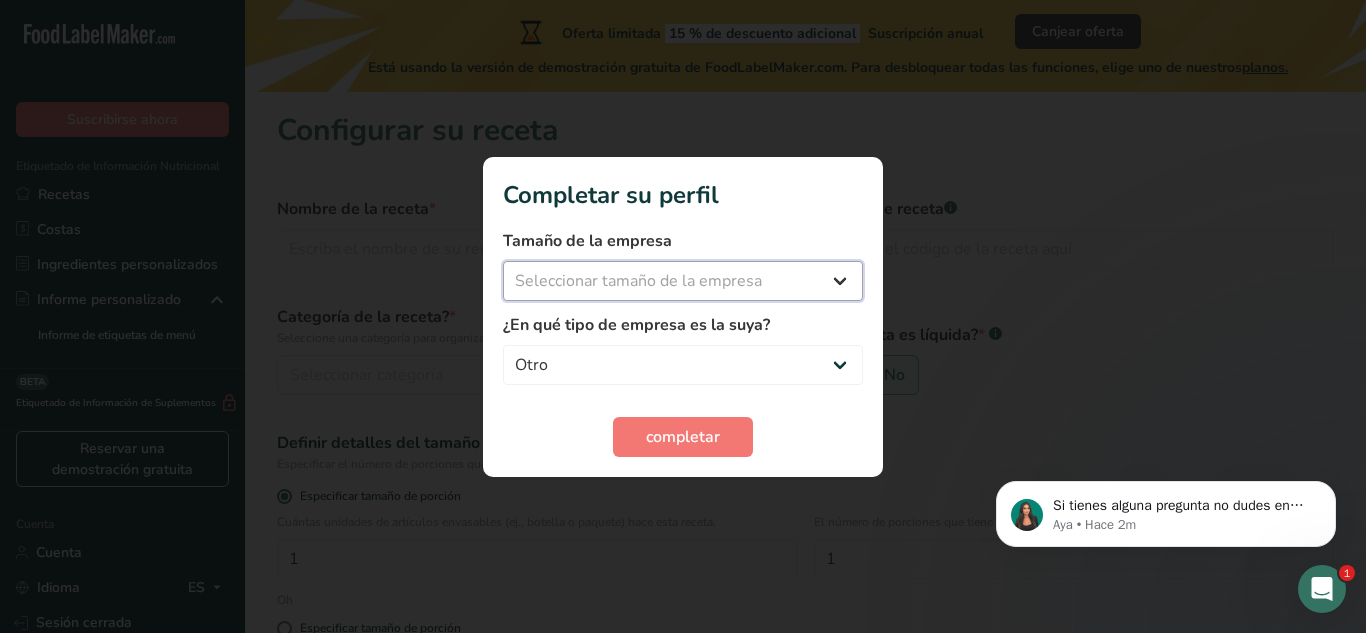 click on "Seleccionar tamaño de la empresa
Menos de 10 empleados
De 10 a 50 empleados
De 51 a 500 empleados
Más de 500 empleados" at bounding box center (683, 281) 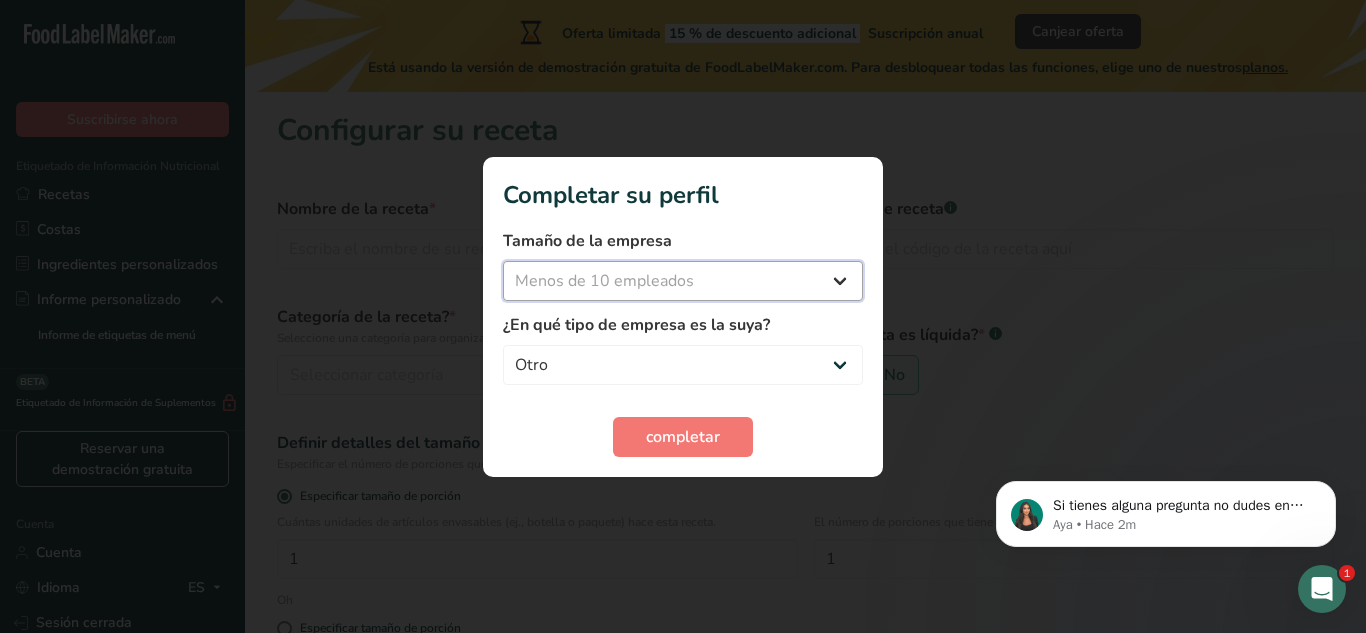 click on "Seleccionar tamaño de la empresa
Menos de 10 empleados
De 10 a 50 empleados
De 51 a 500 empleados
Más de 500 empleados" at bounding box center [683, 281] 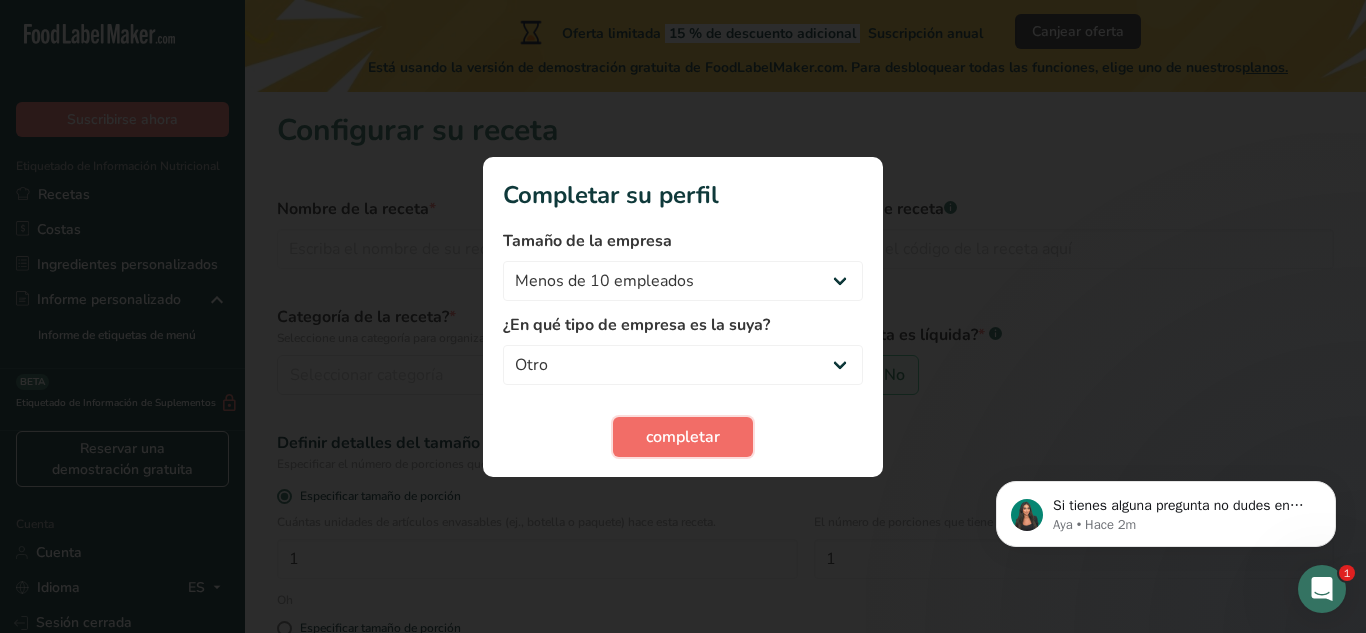 click on "completar" at bounding box center (683, 437) 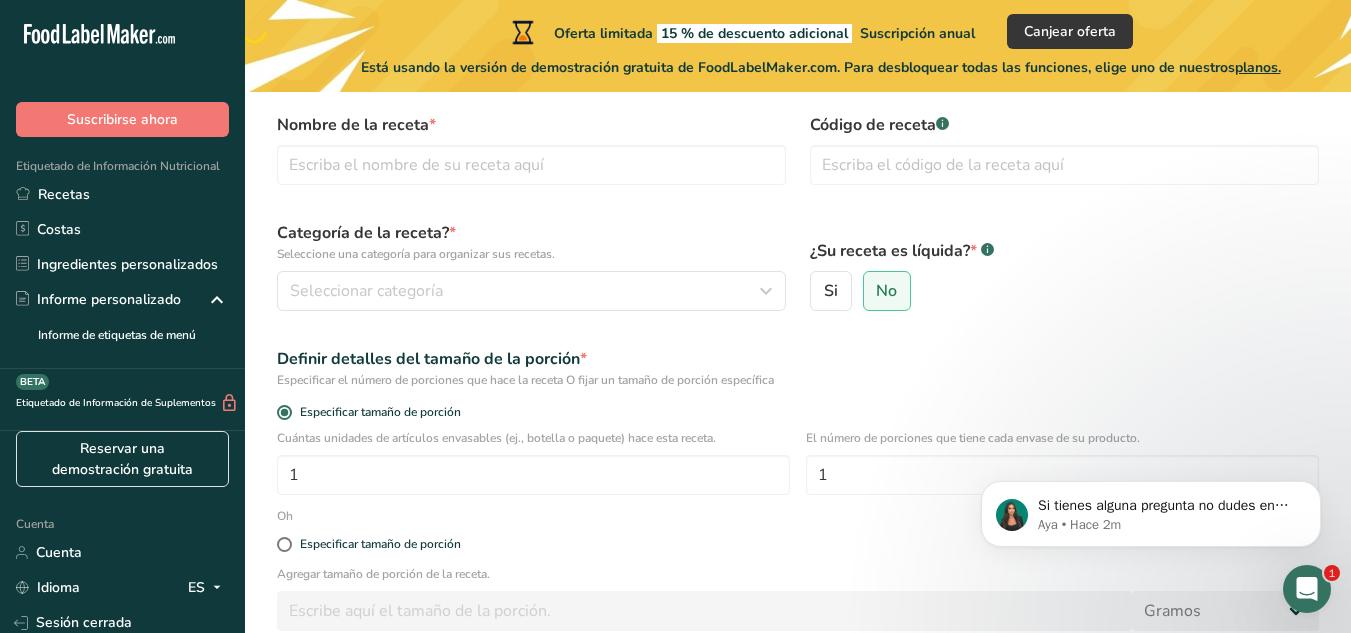 scroll, scrollTop: 0, scrollLeft: 0, axis: both 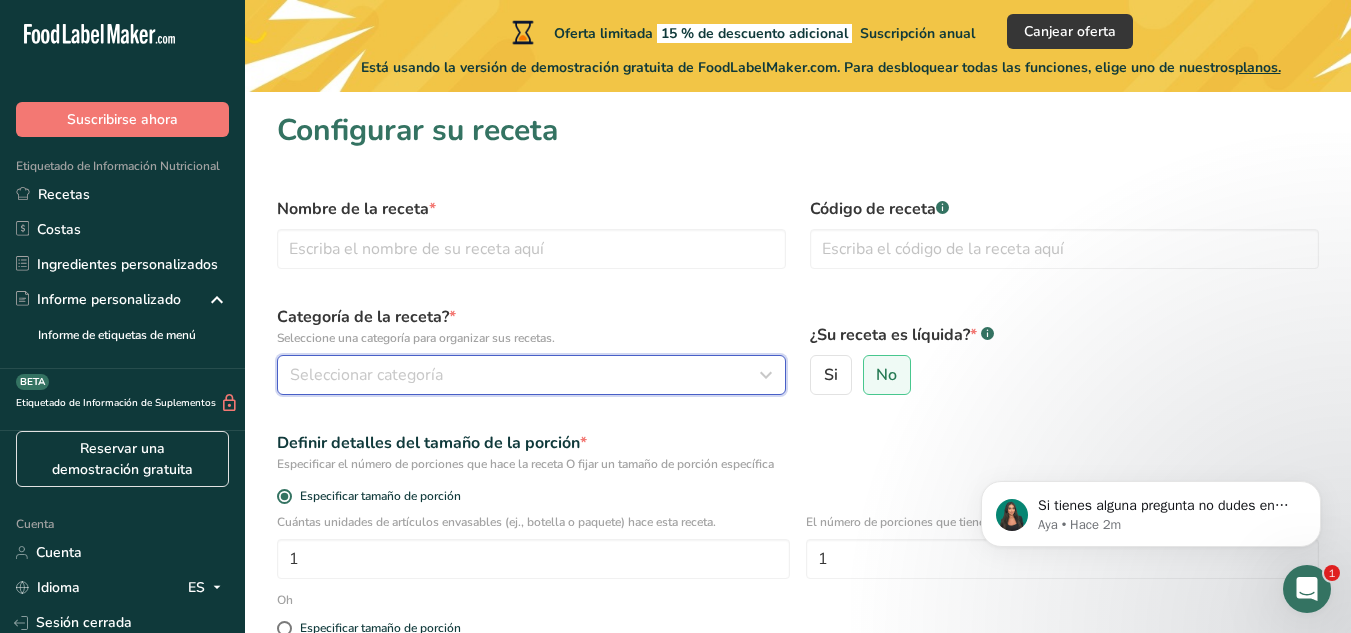 click on "Seleccionar categoría" at bounding box center [366, 375] 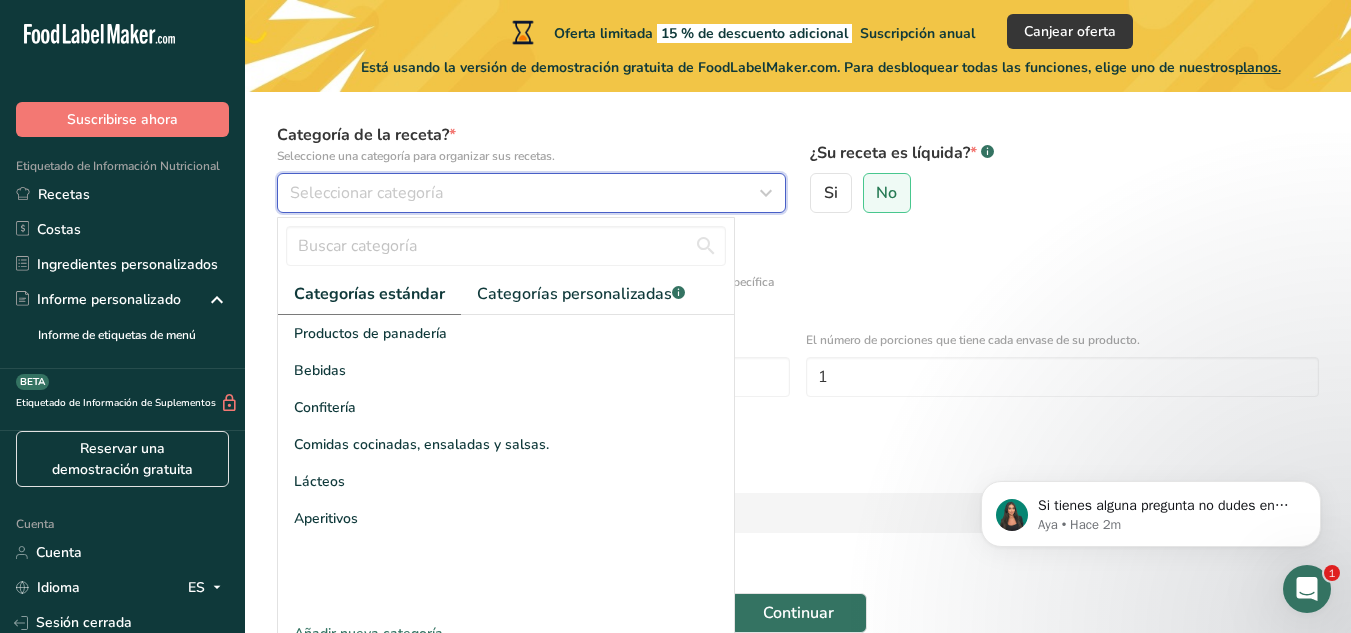 scroll, scrollTop: 191, scrollLeft: 0, axis: vertical 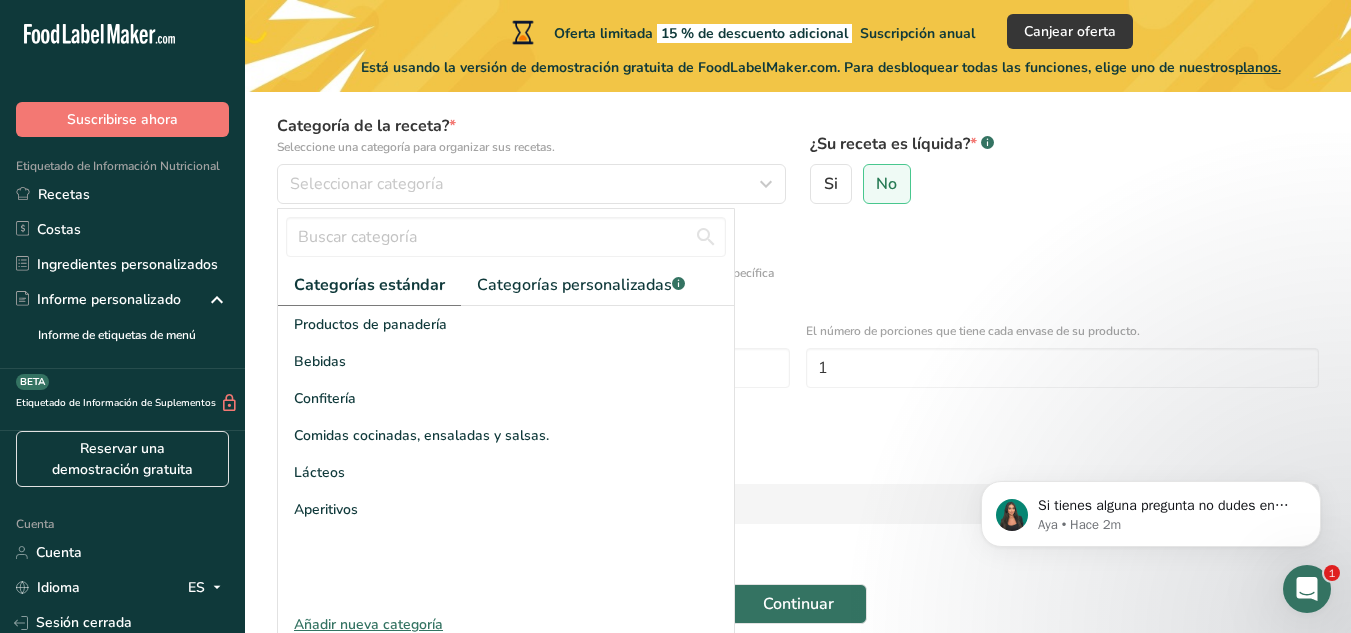 click on "Añadir nueva categoría" at bounding box center (368, 624) 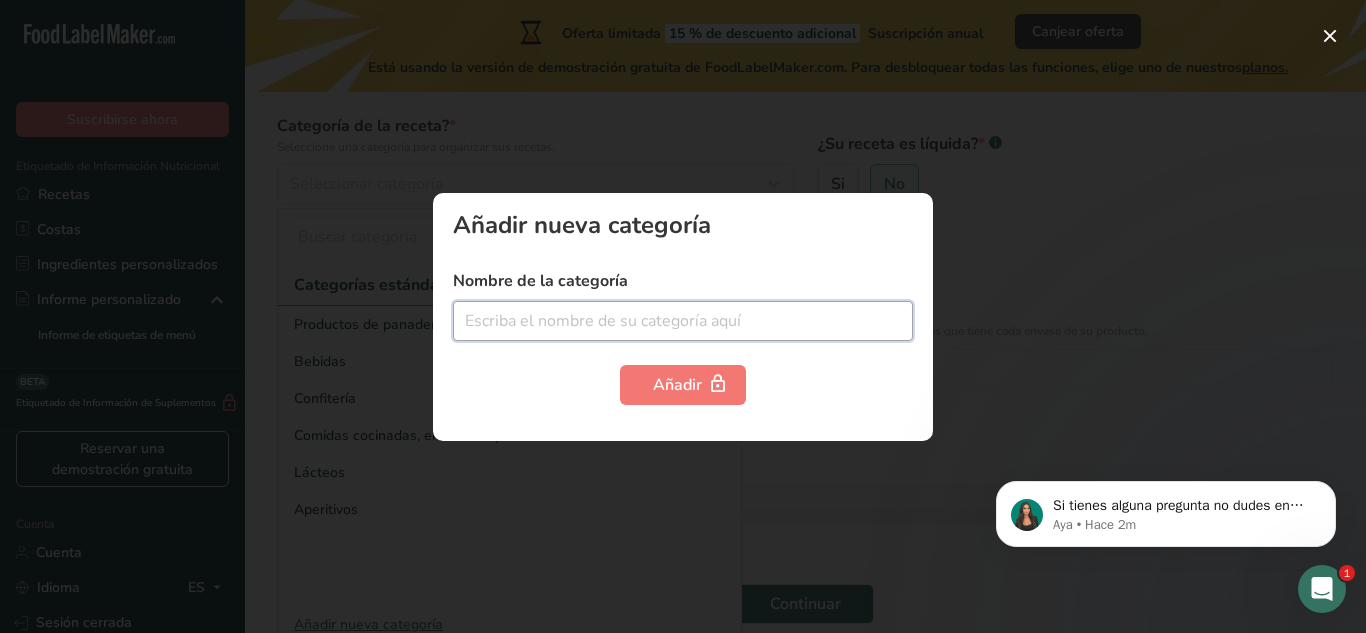 click at bounding box center [683, 321] 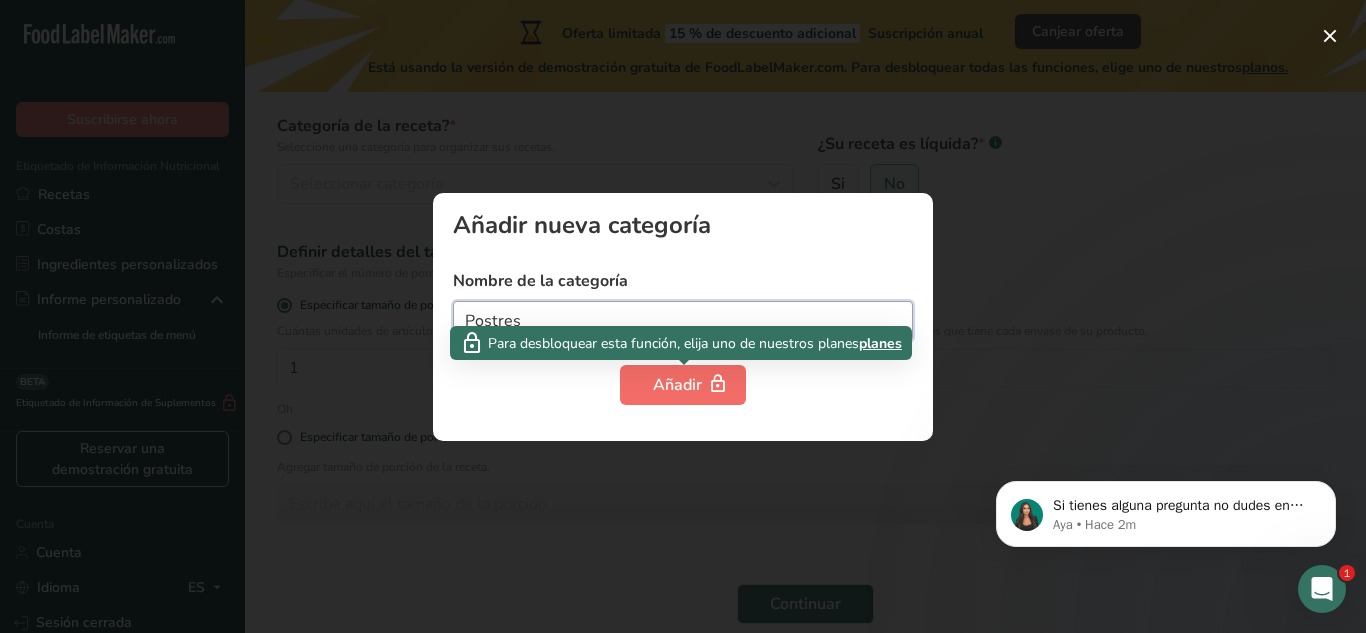 type on "Postres" 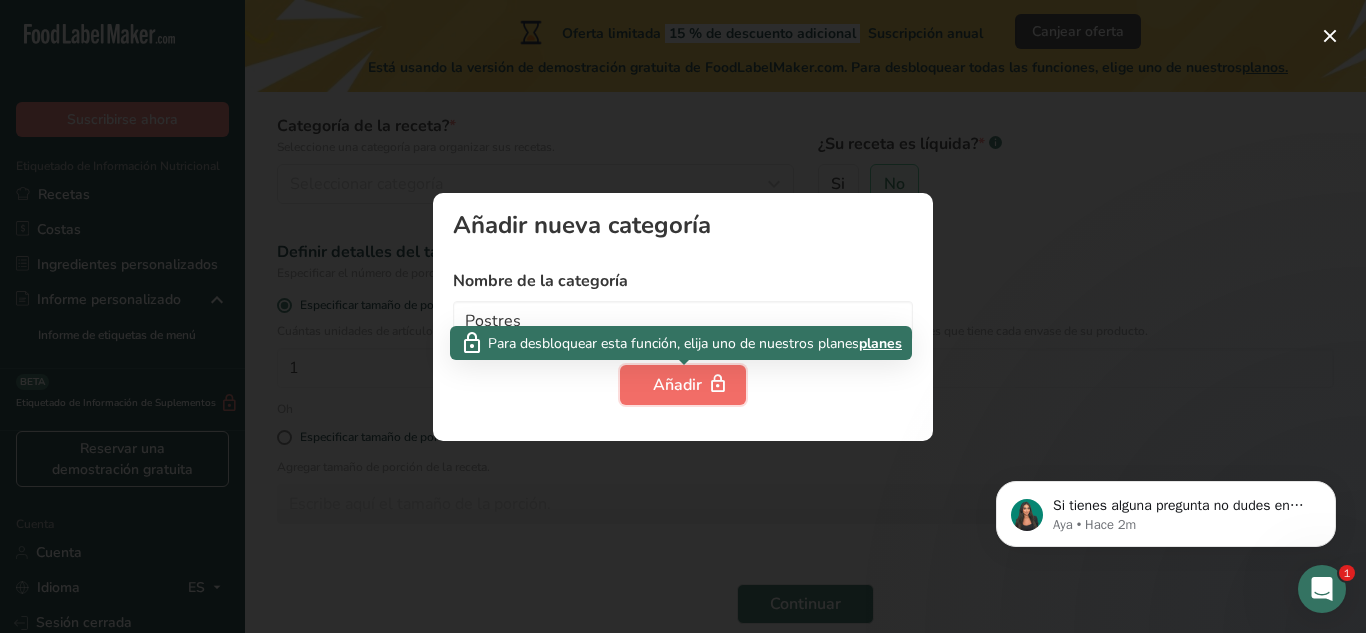 click on "Añadir" at bounding box center [677, 385] 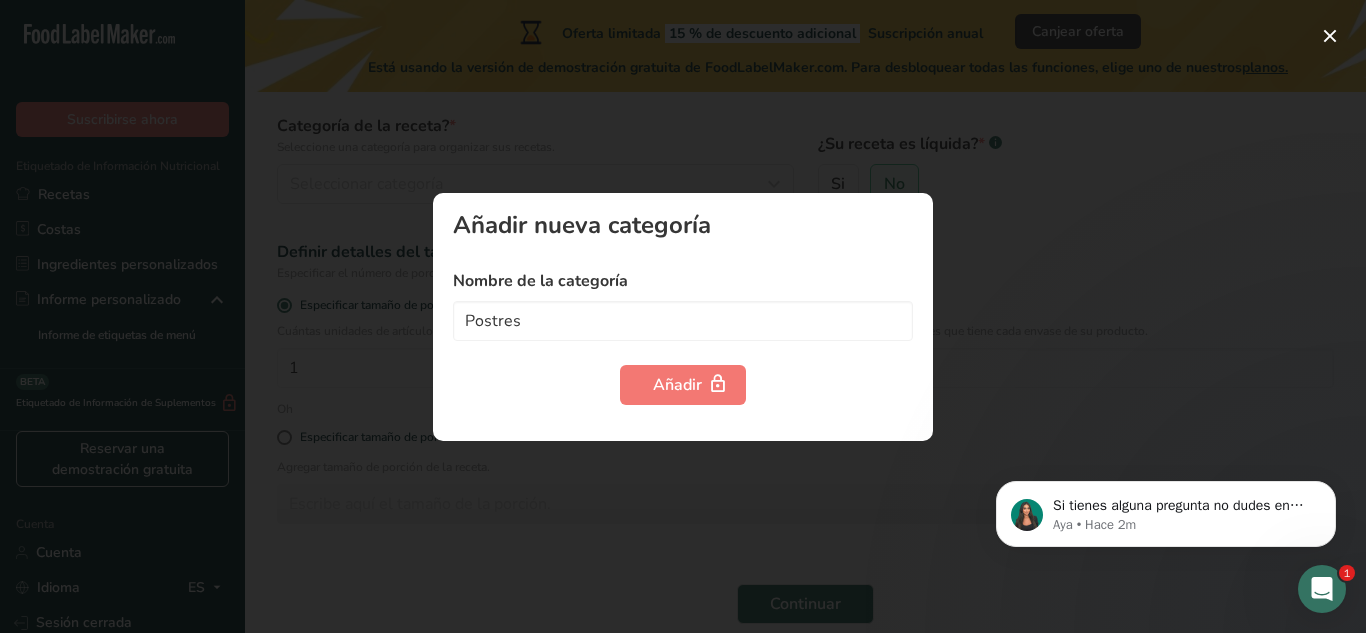 click at bounding box center [683, 316] 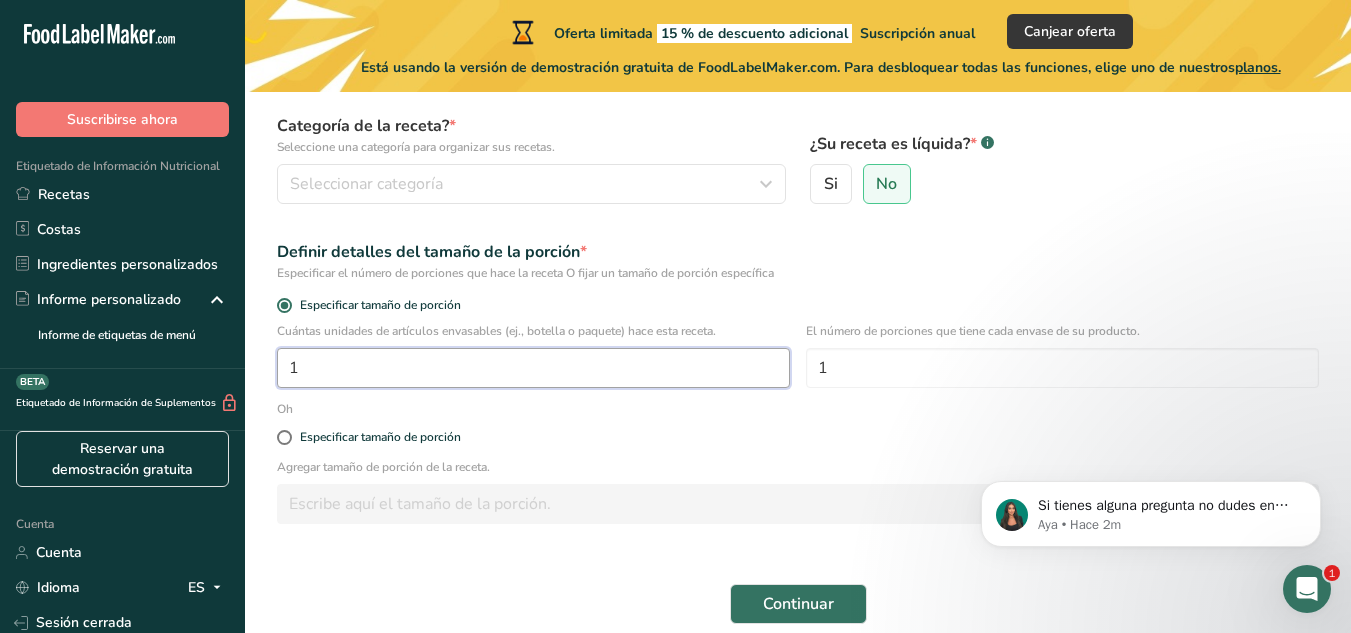 click on "1" at bounding box center (533, 368) 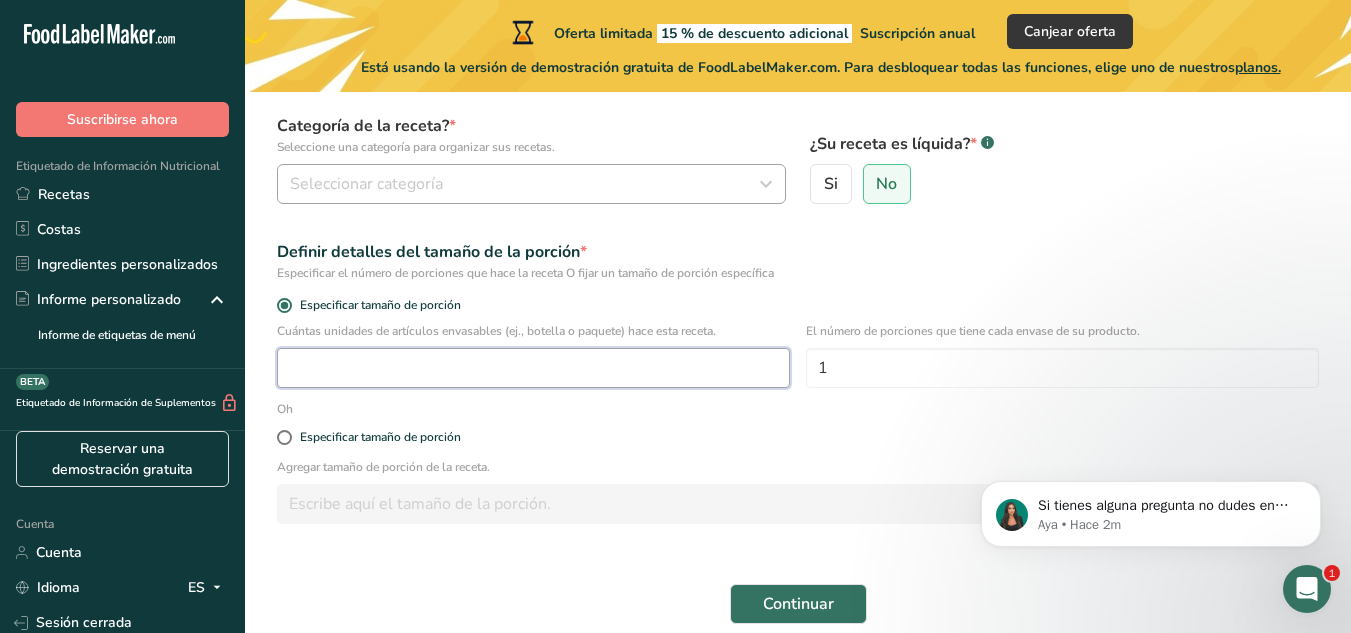 type 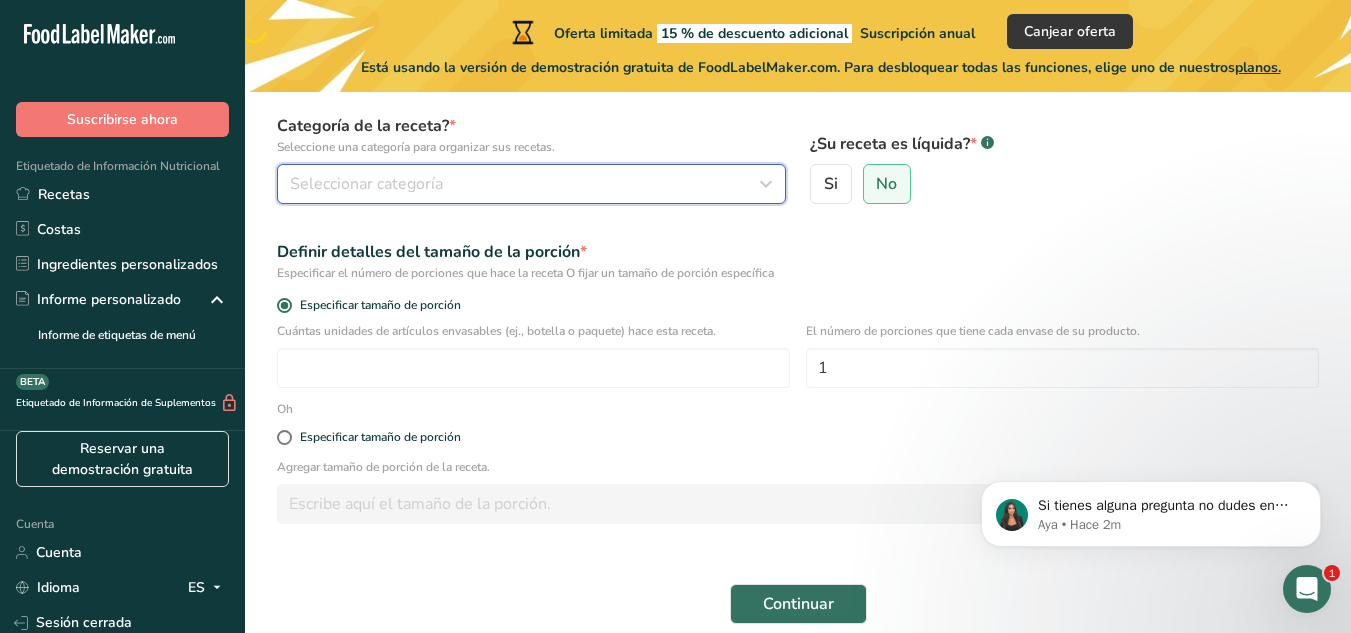 click on "Seleccionar categoría" at bounding box center [525, 184] 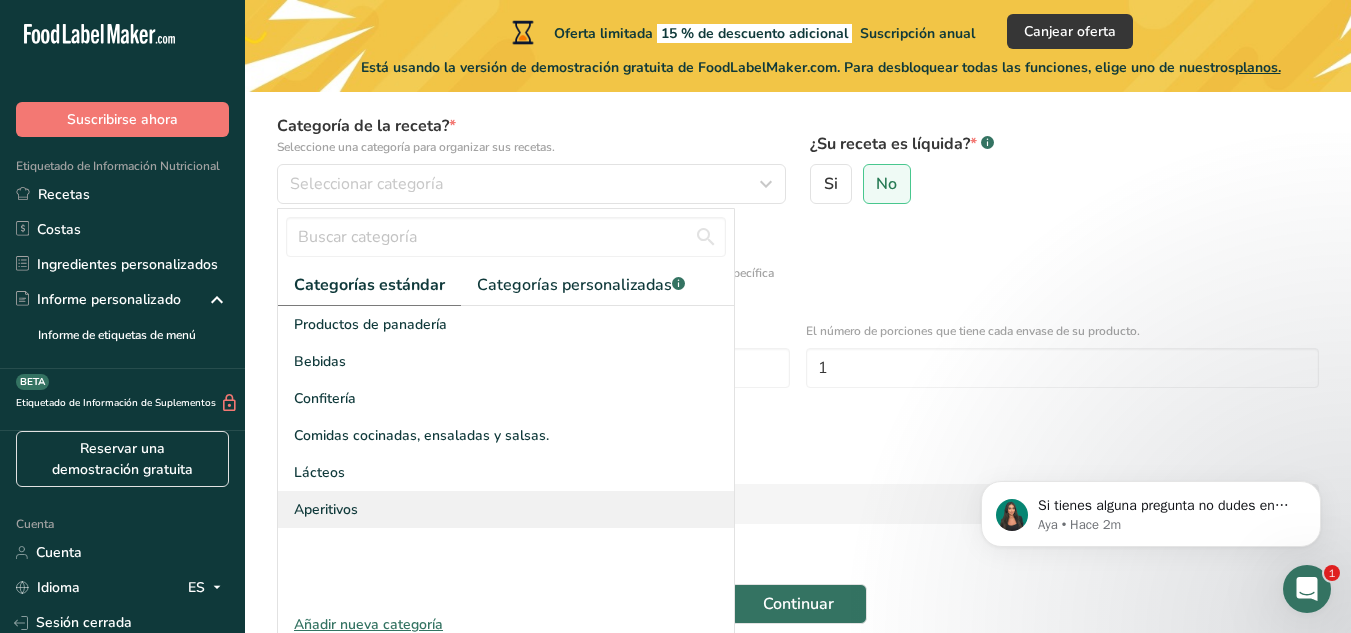 click on "Aperitivos" at bounding box center (506, 509) 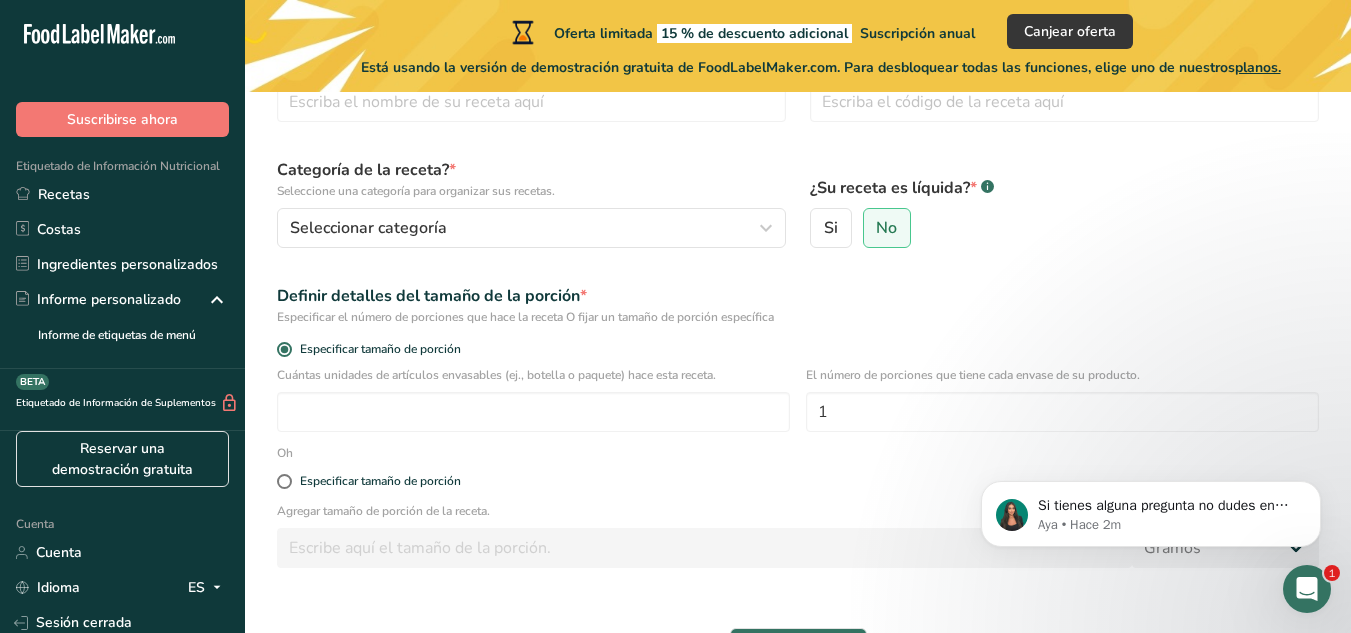 scroll, scrollTop: 111, scrollLeft: 0, axis: vertical 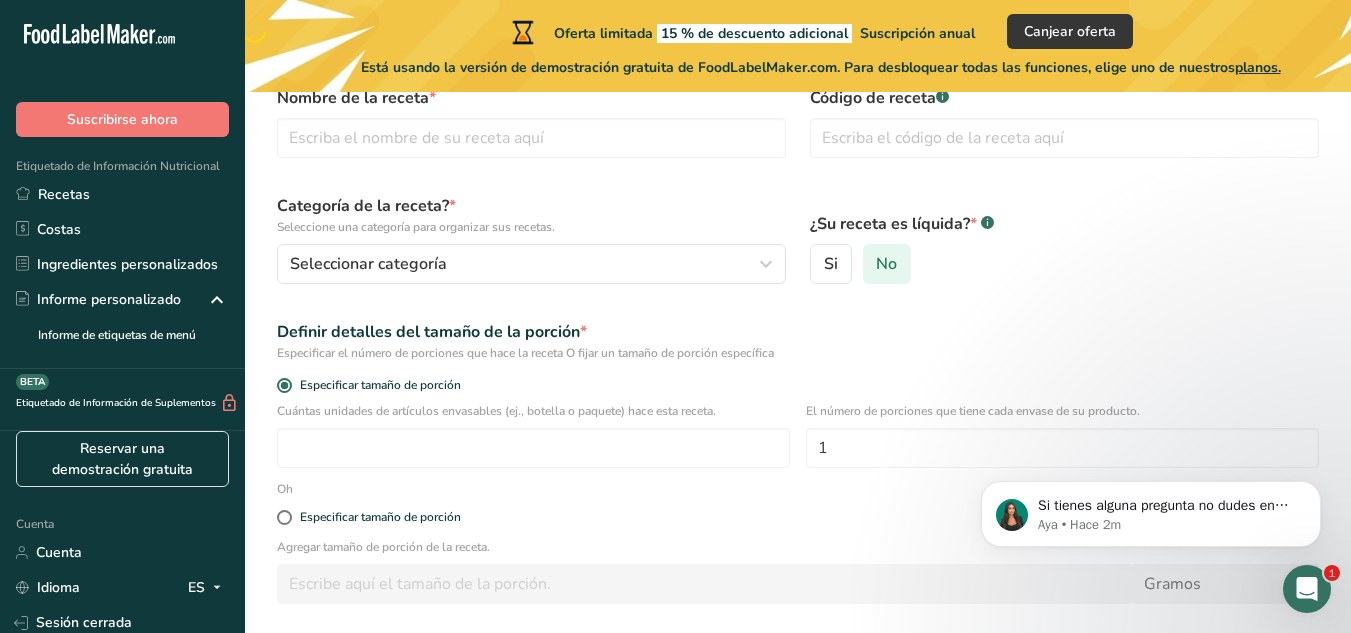 click on "No" at bounding box center [886, 264] 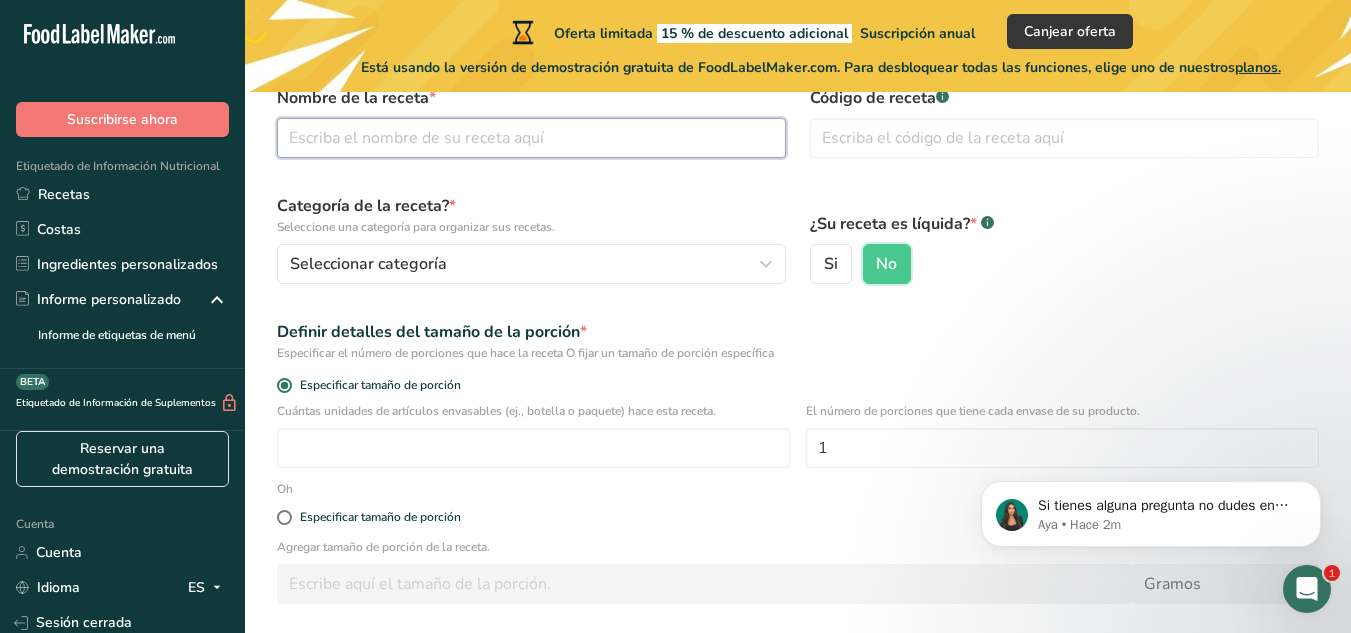 click at bounding box center [531, 138] 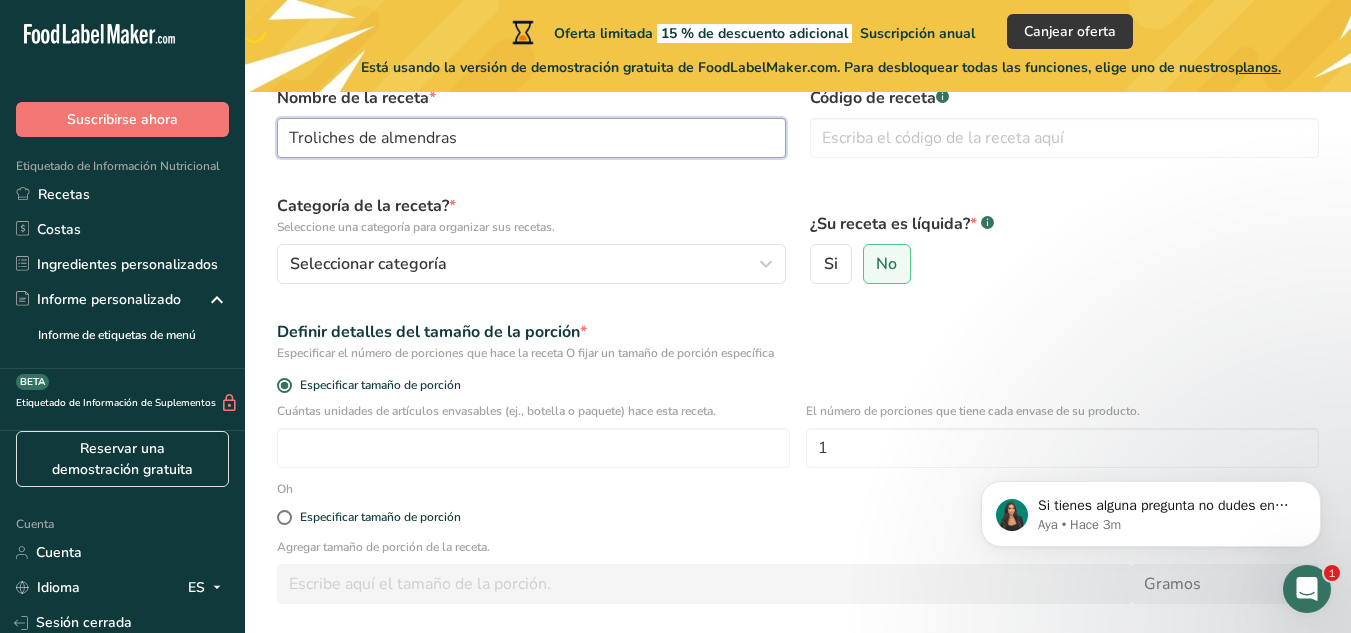 scroll, scrollTop: 53, scrollLeft: 0, axis: vertical 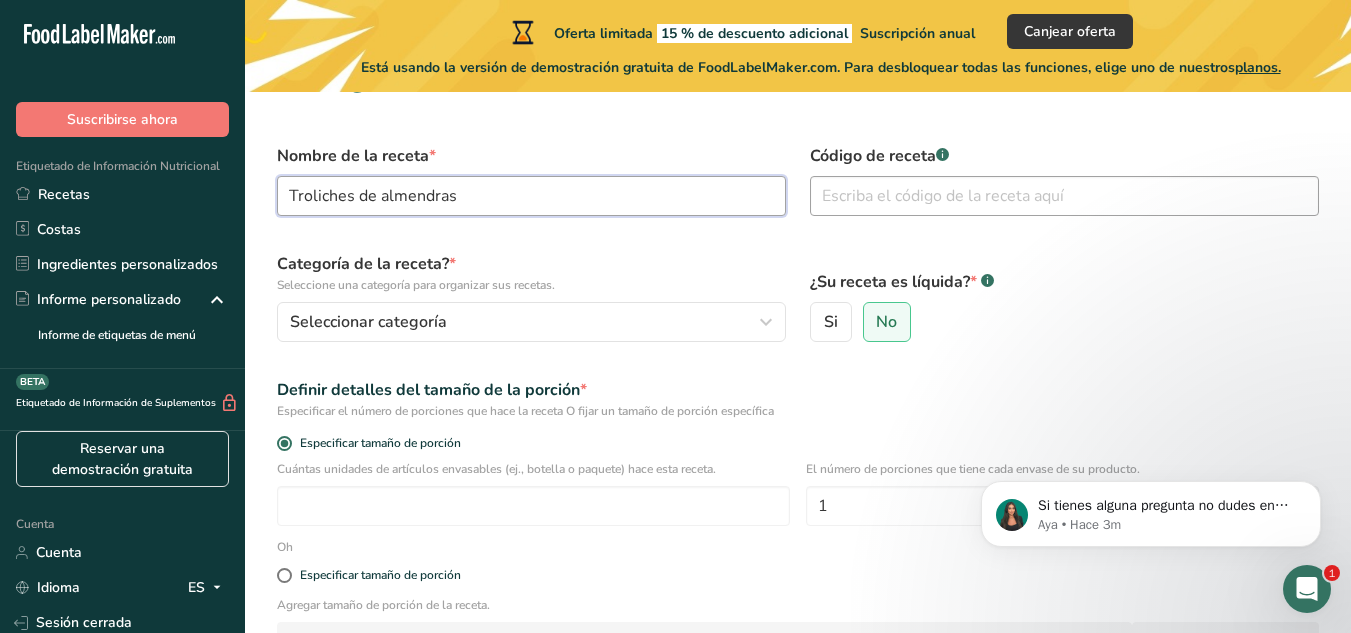 type on "Troliches de almendras" 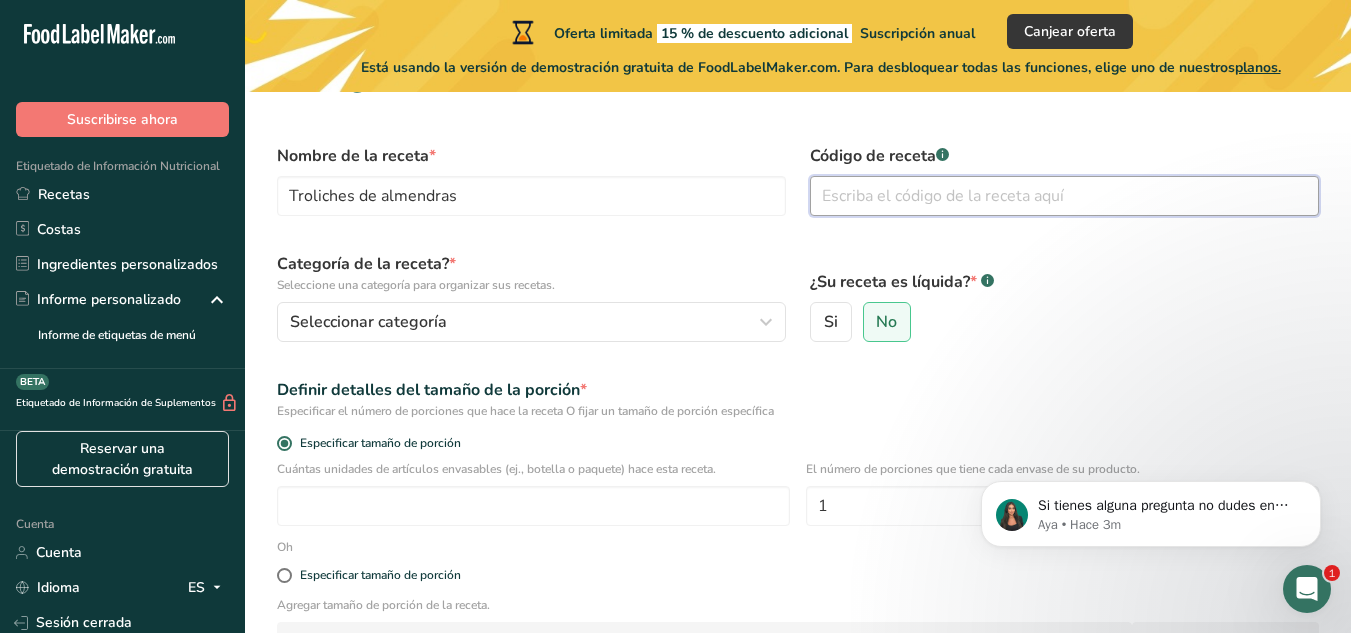 click at bounding box center [1064, 196] 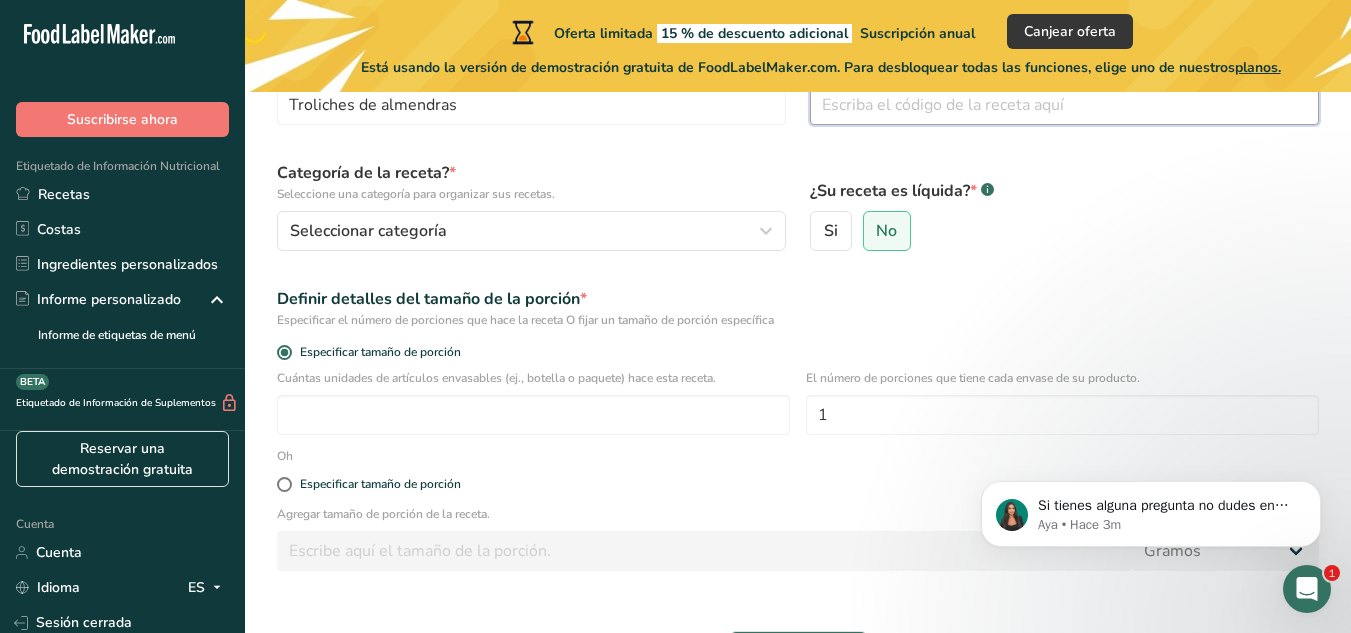 scroll, scrollTop: 146, scrollLeft: 0, axis: vertical 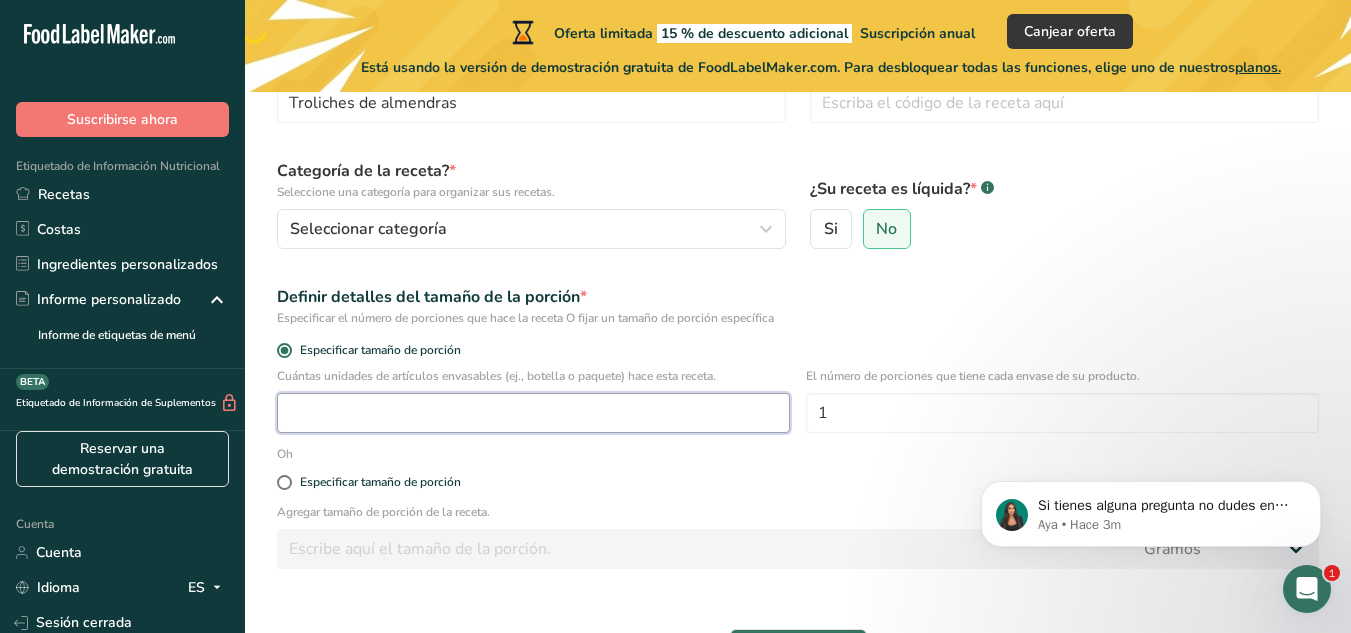 click at bounding box center [533, 413] 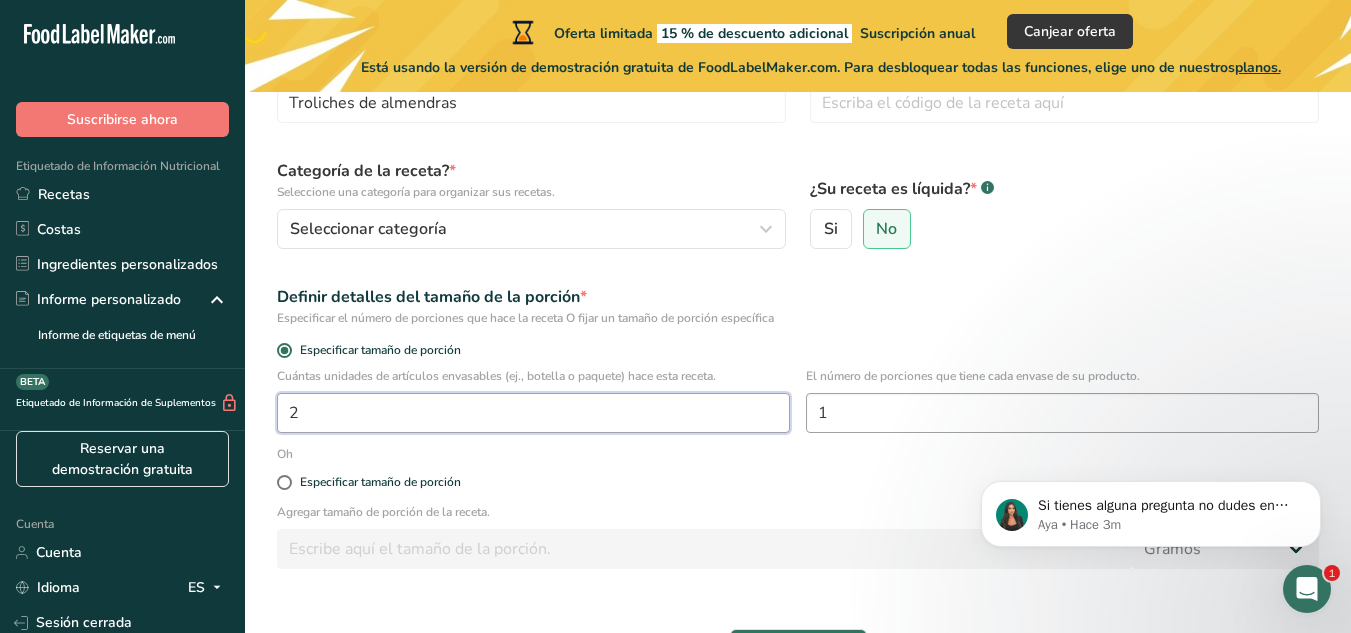 type on "2" 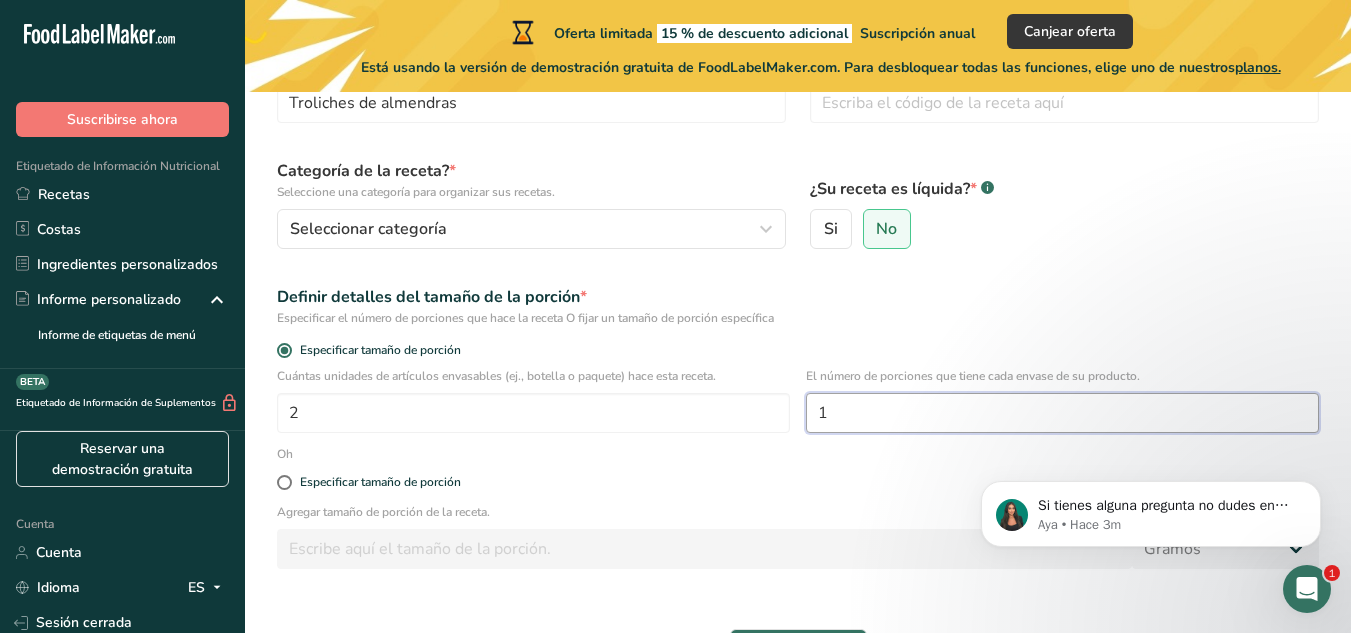 click on "1" at bounding box center [1062, 413] 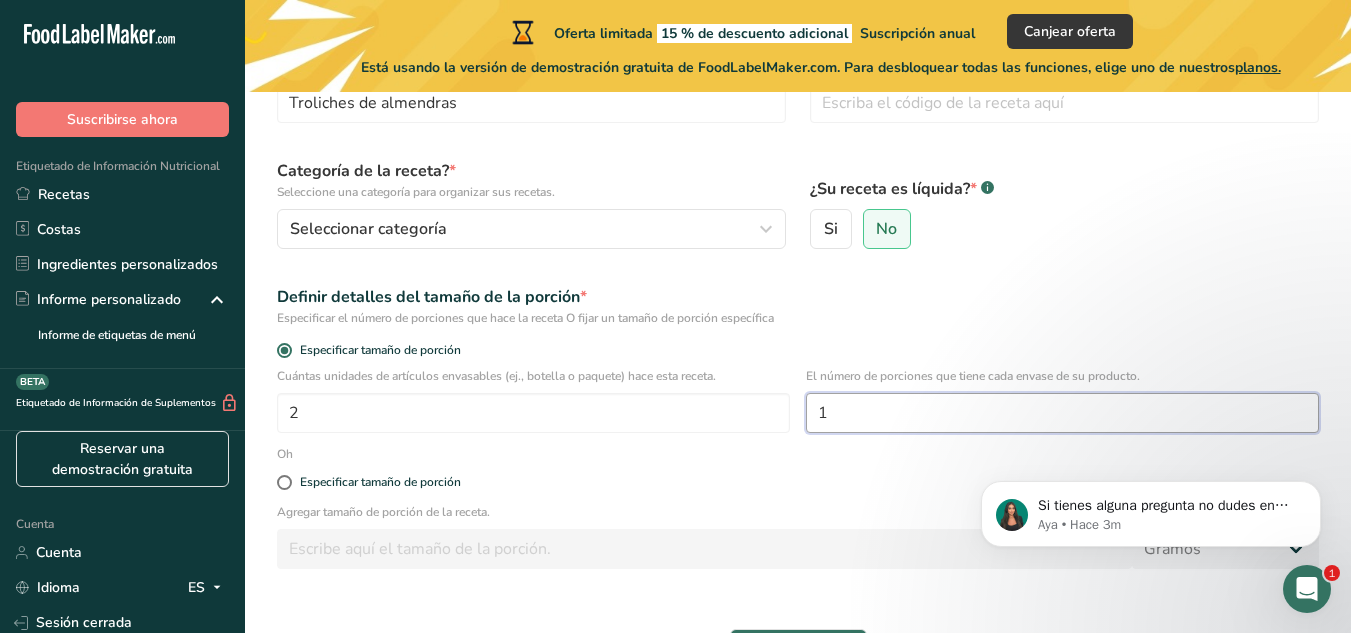 click on "1" at bounding box center [1062, 413] 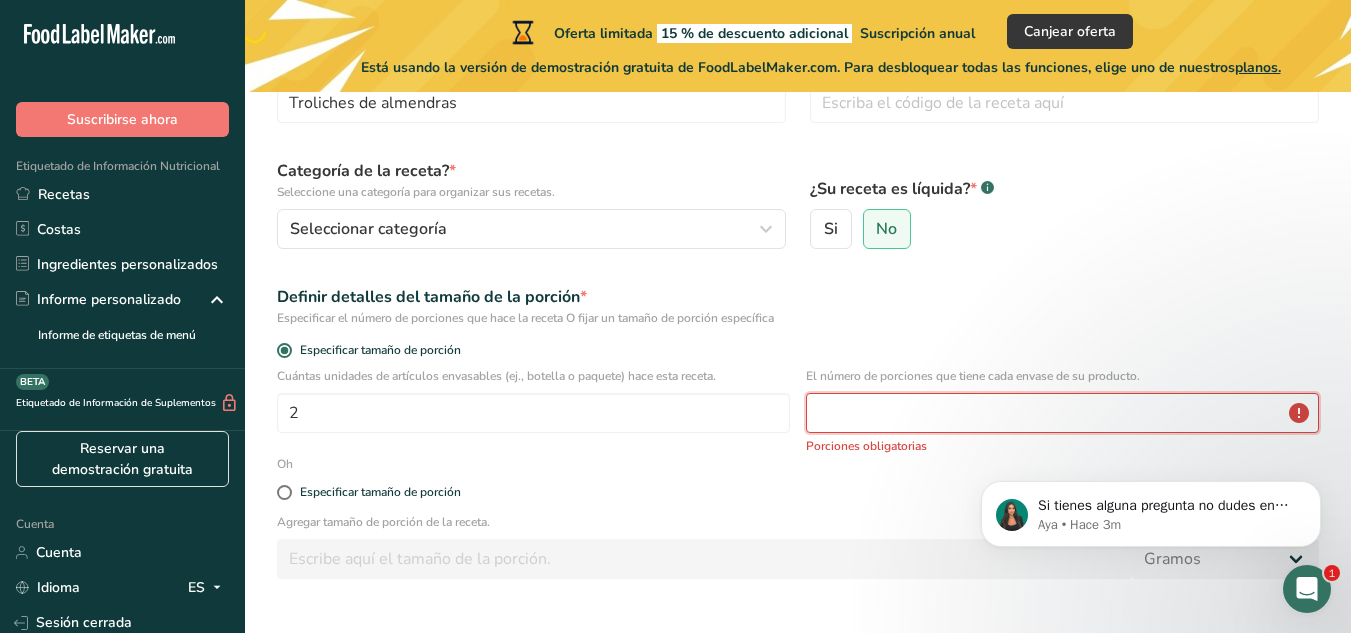 type on "1" 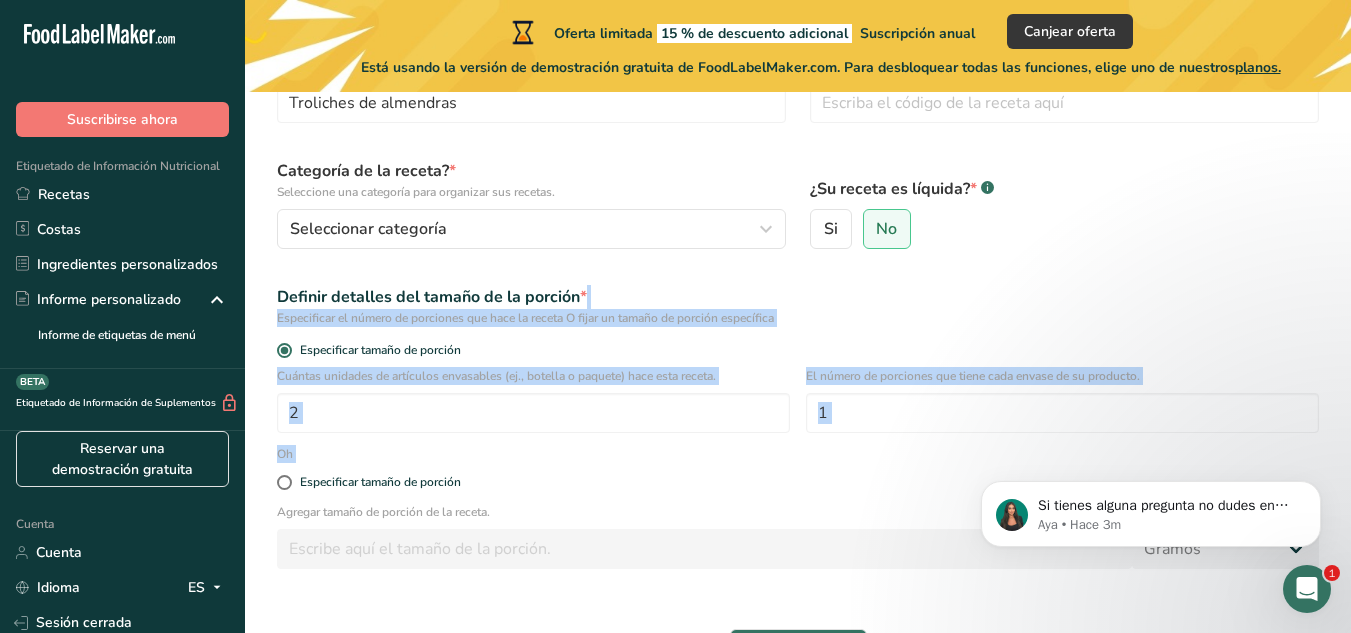 drag, startPoint x: 1350, startPoint y: 304, endPoint x: 1355, endPoint y: 453, distance: 149.08386 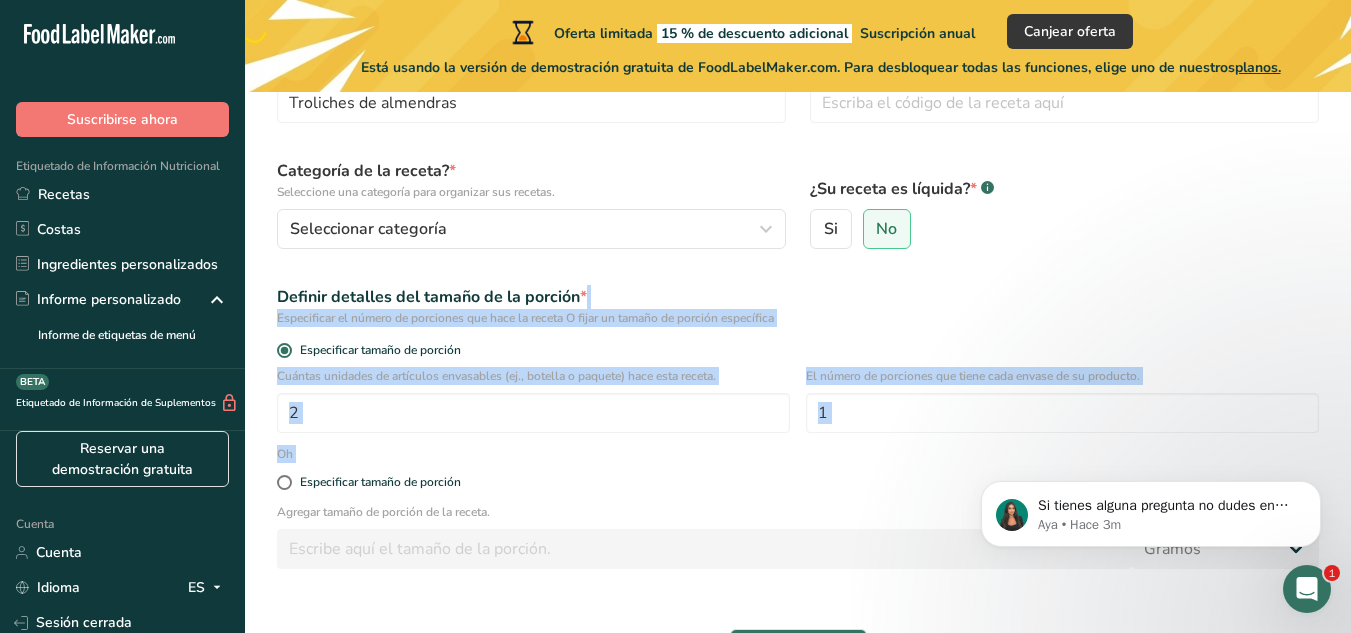 click on ".a-20{fill:#fff;}
Suscribirse ahora
Etiquetado de Información Nutricional
Recetas
Costas
Ingredientes personalizados
Informe personalizado
Informe de etiquetas de menú
Etiquetado de Información de Suplementos
BETA
Reservar una demostración gratuita
Cuenta
Cuenta
Idioma
ES
Inglés
Español
Sesión cerrada
Contratar a un experto.
Preguntas frecuentes.
Quiénes somos.
Condiciones generales." at bounding box center [675, 321] 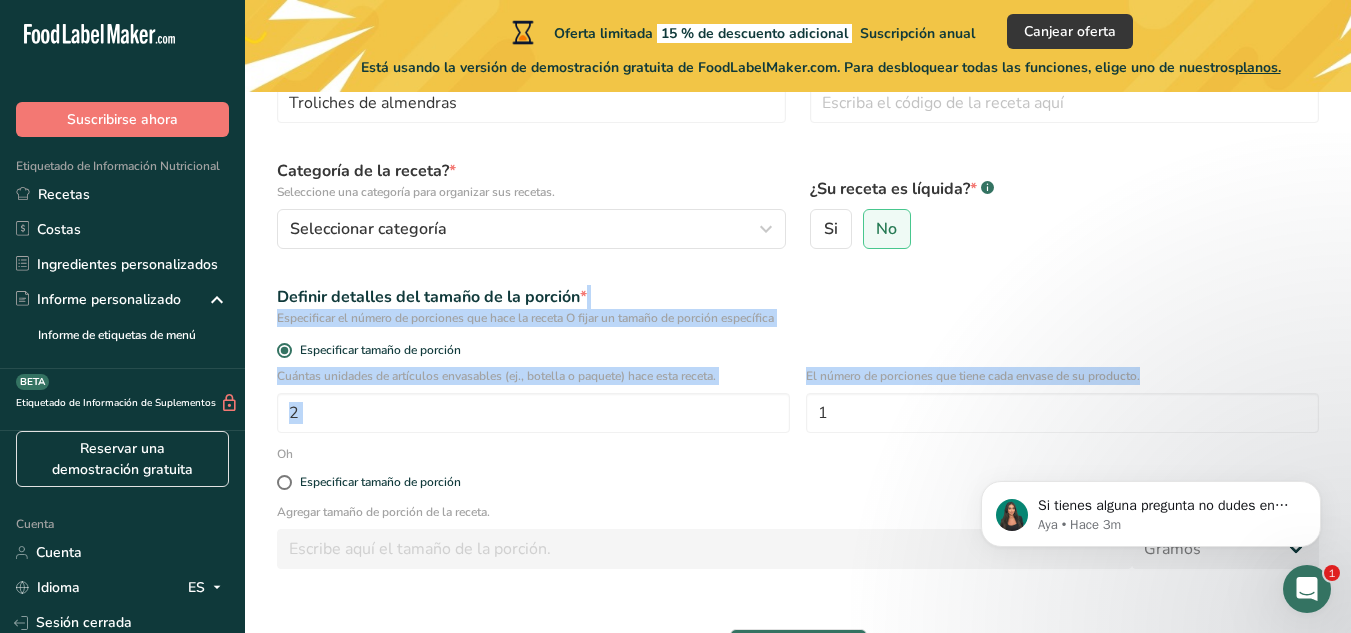 click on "Especificar el número de porciones que hace la receta O fijar un tamaño de porción específica" at bounding box center [798, 318] 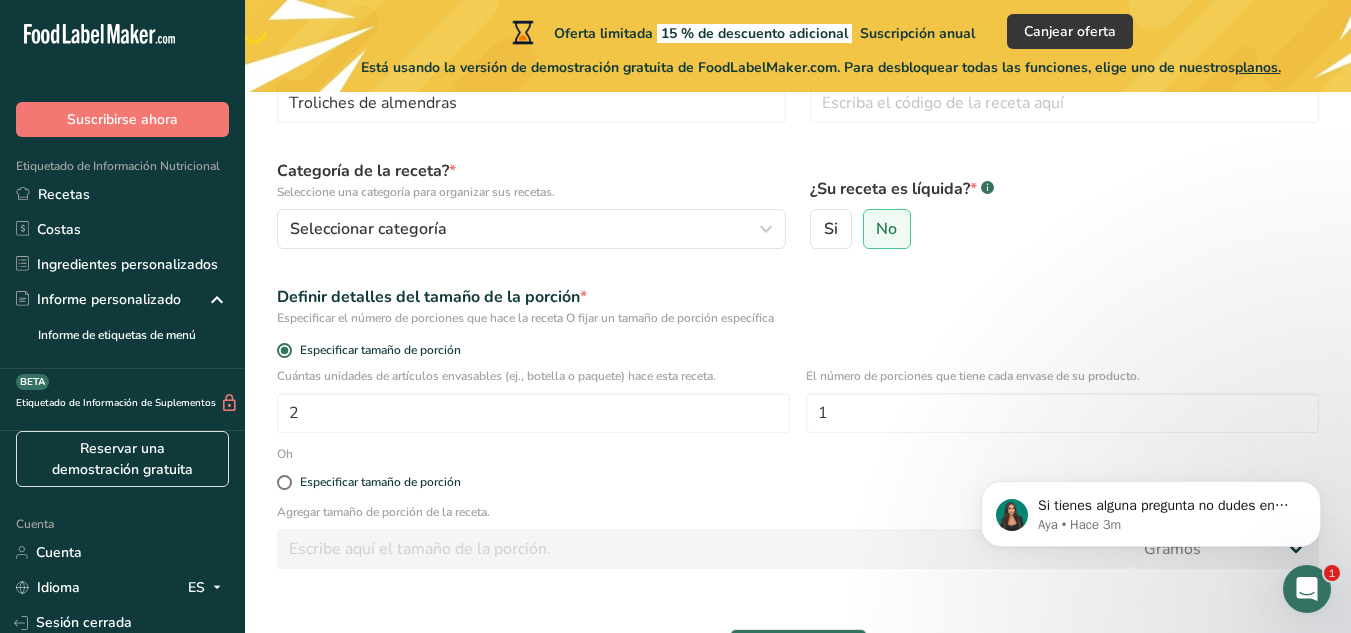 scroll, scrollTop: 302, scrollLeft: 0, axis: vertical 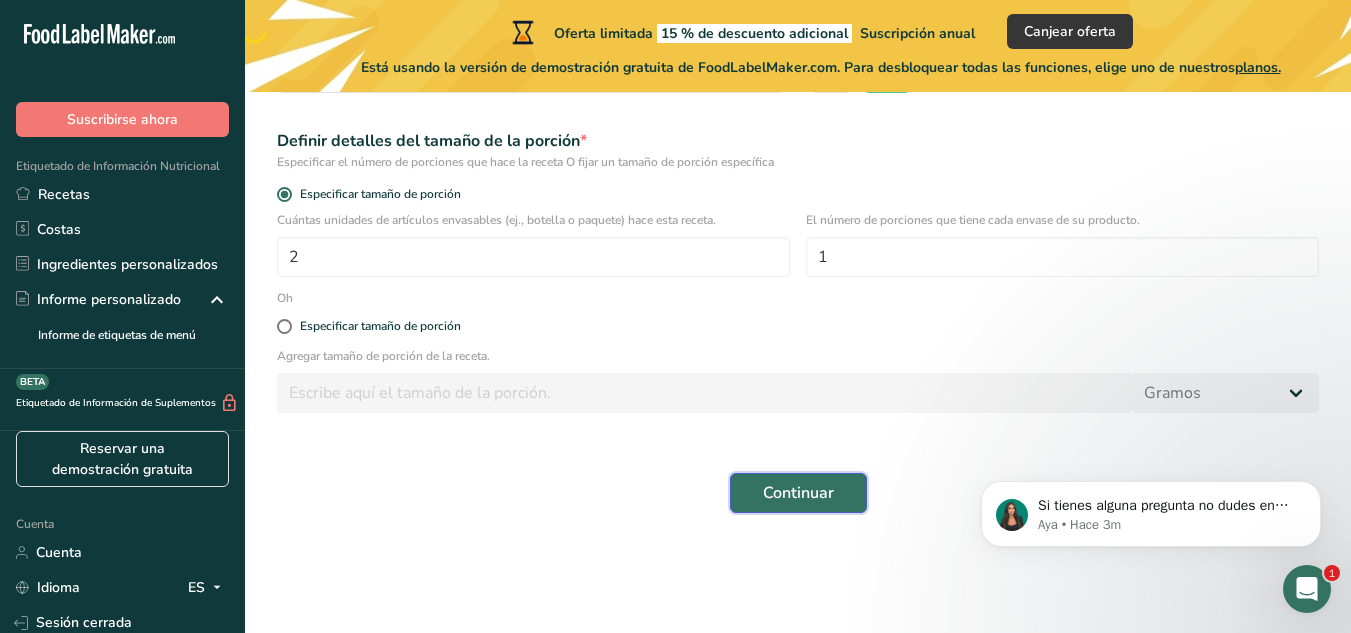 click on "Continuar" at bounding box center [798, 493] 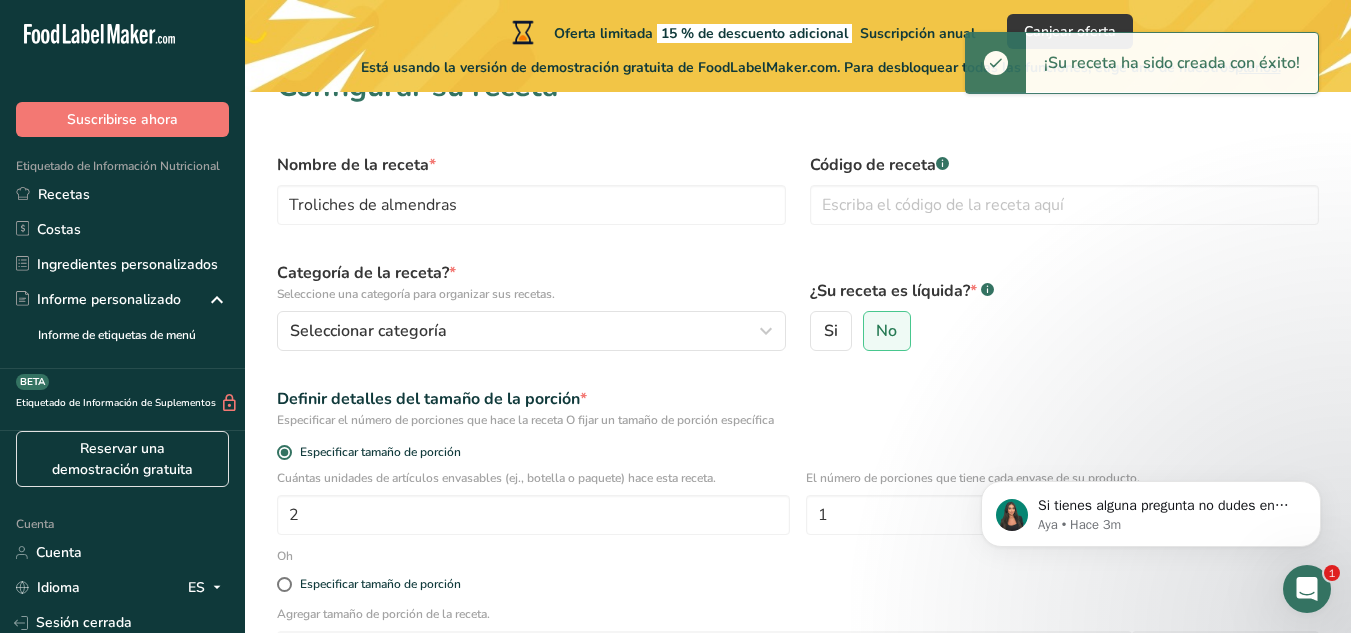scroll, scrollTop: 0, scrollLeft: 0, axis: both 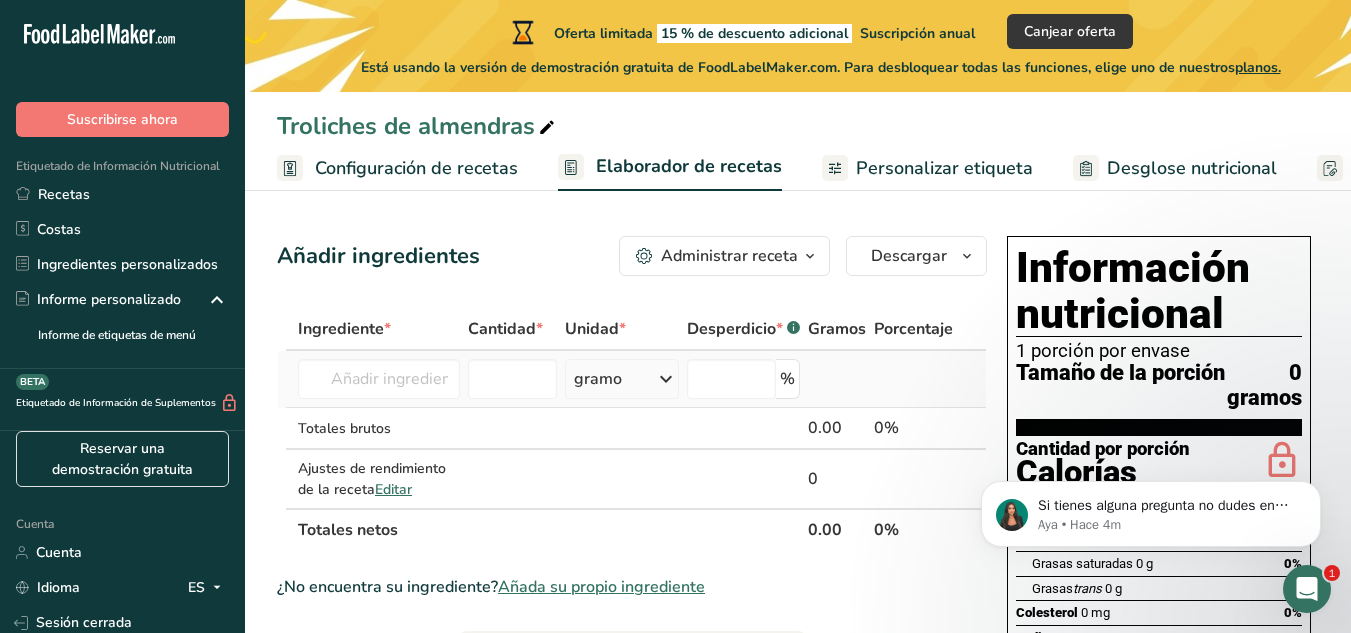 click on "gramo" at bounding box center [622, 379] 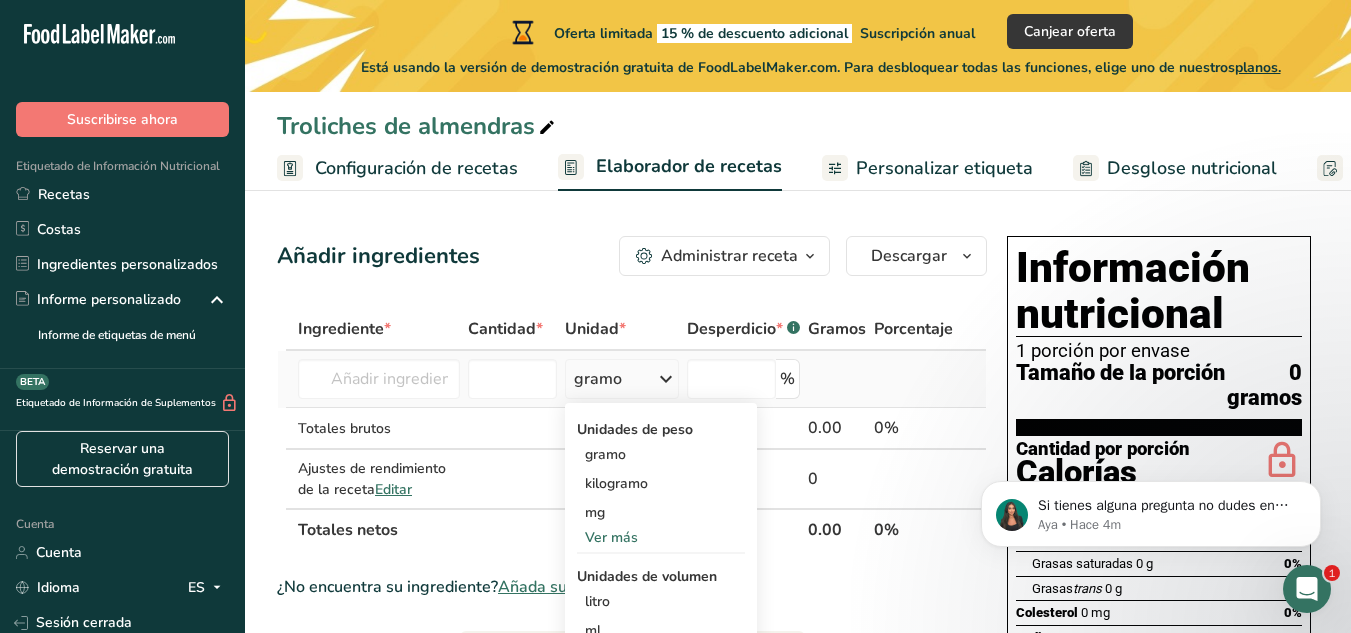 click at bounding box center (913, 379) 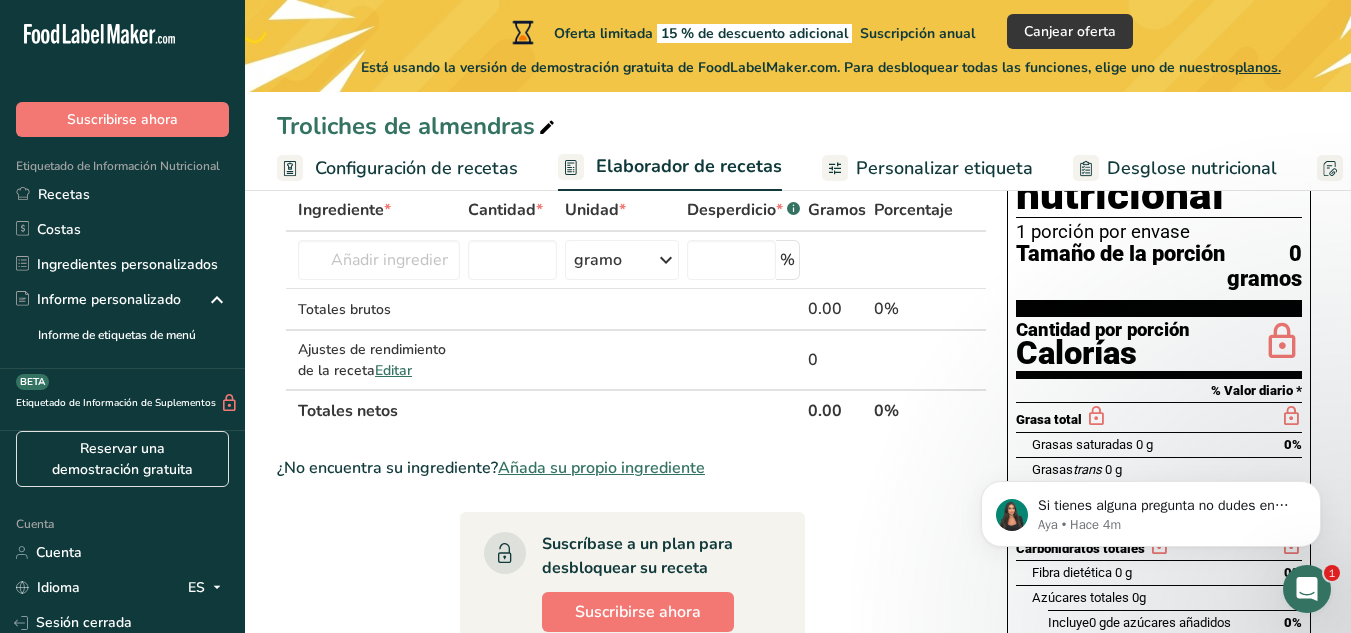 scroll, scrollTop: 0, scrollLeft: 0, axis: both 